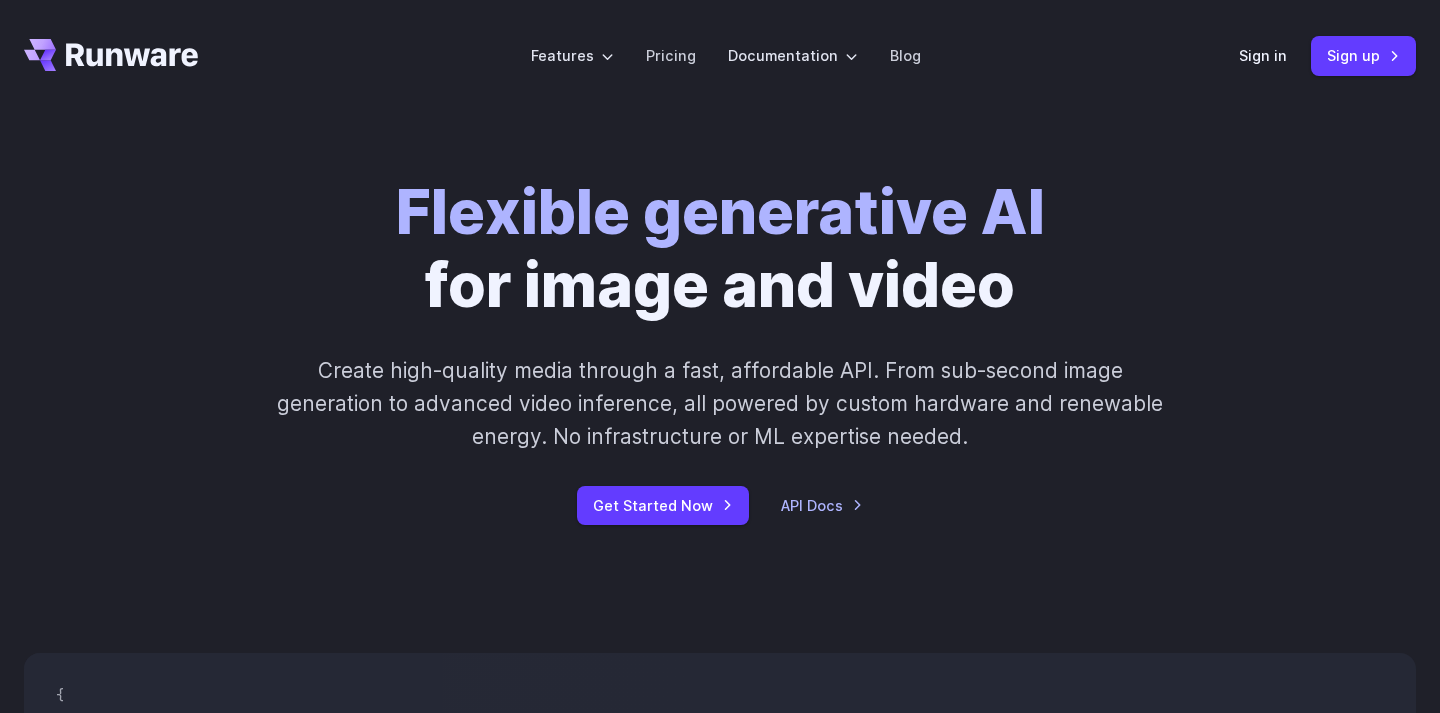 scroll, scrollTop: 0, scrollLeft: 0, axis: both 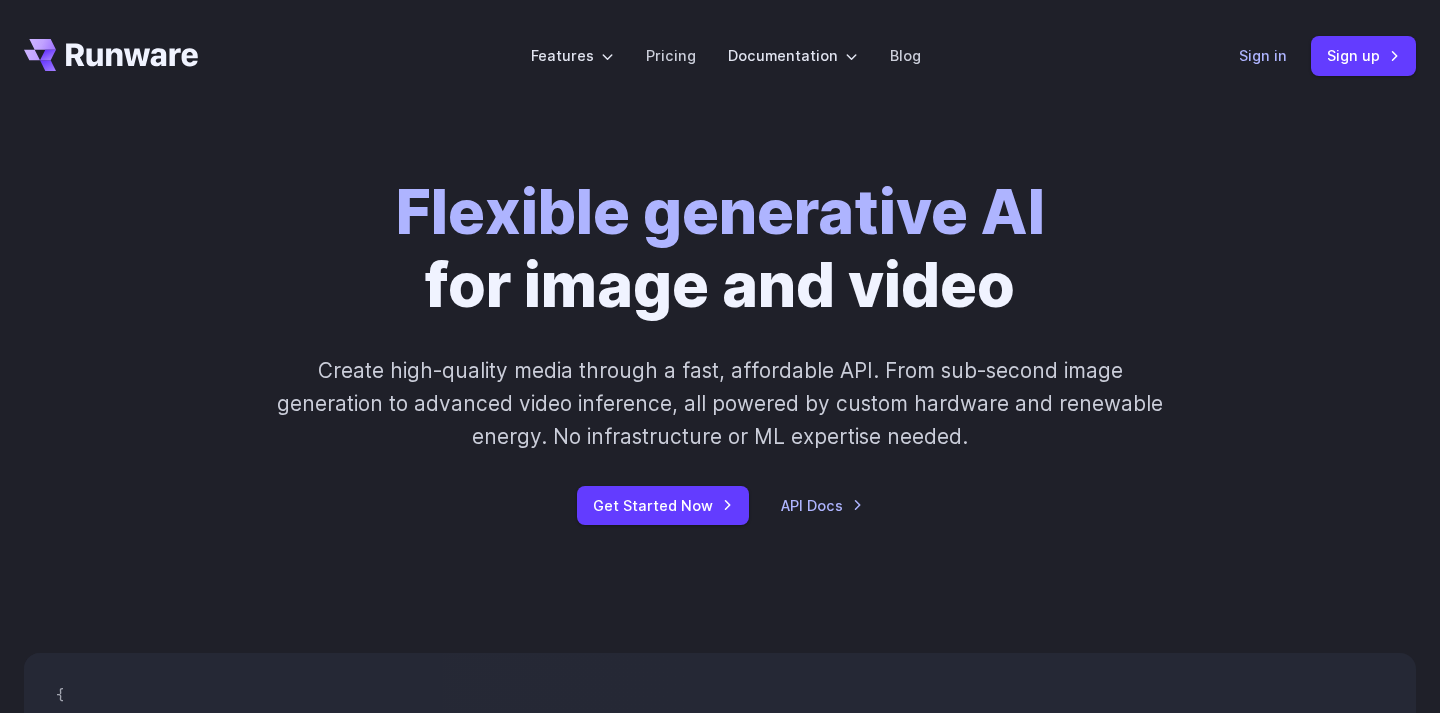 click on "Sign in" at bounding box center (1263, 55) 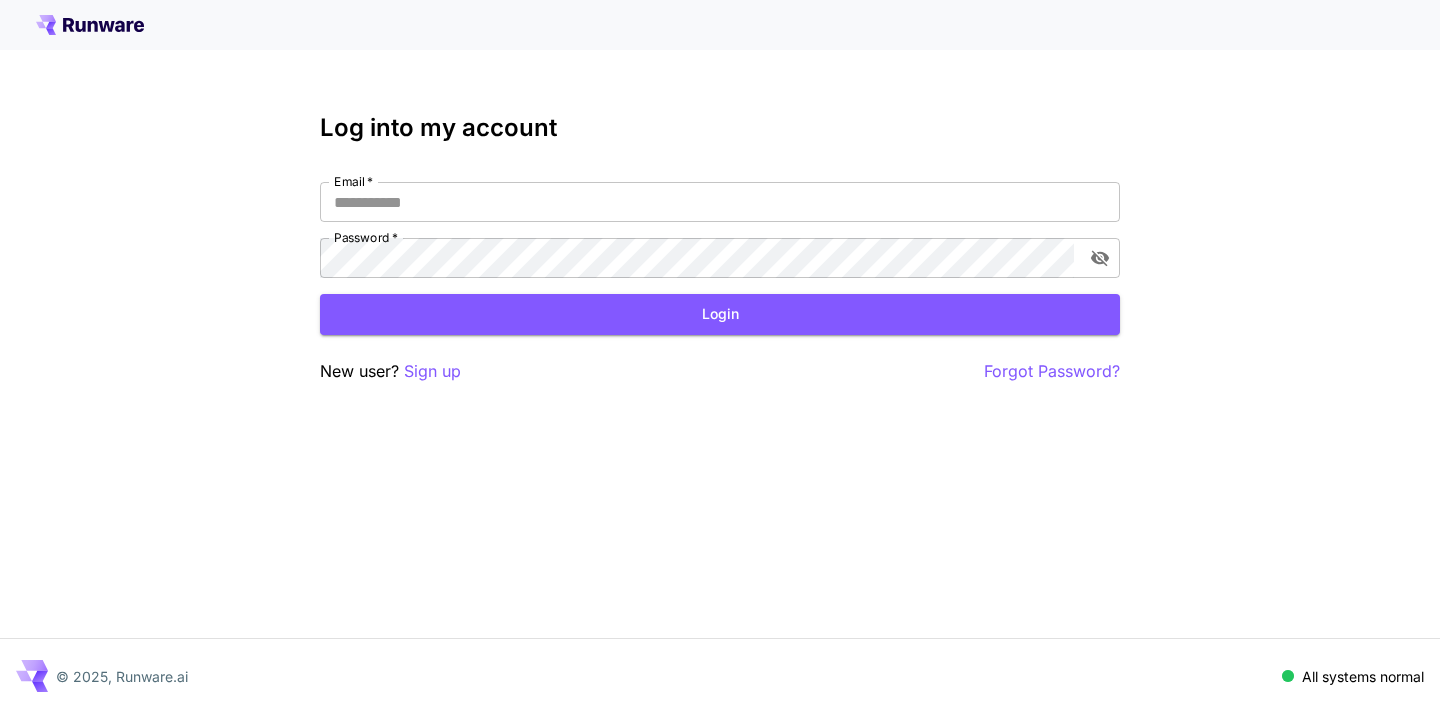 scroll, scrollTop: 0, scrollLeft: 0, axis: both 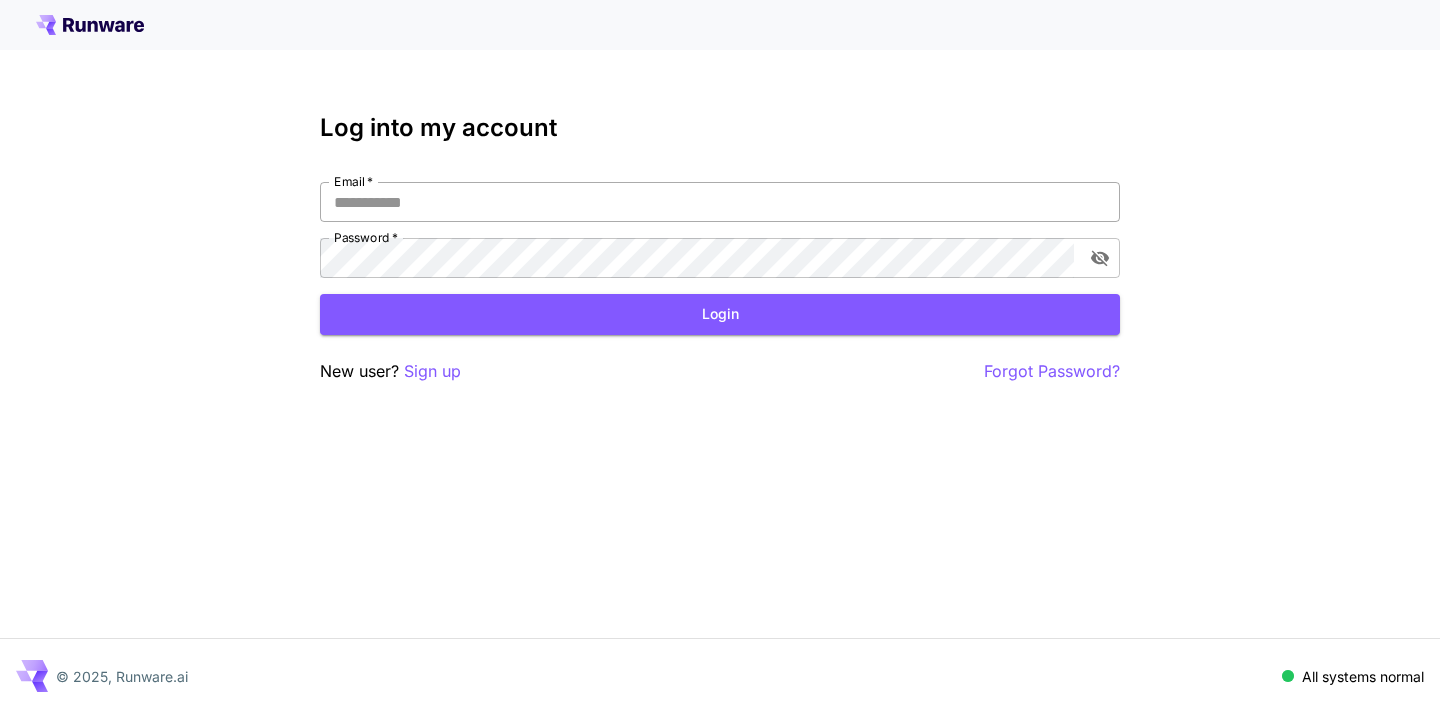 click on "Email   *" at bounding box center [720, 202] 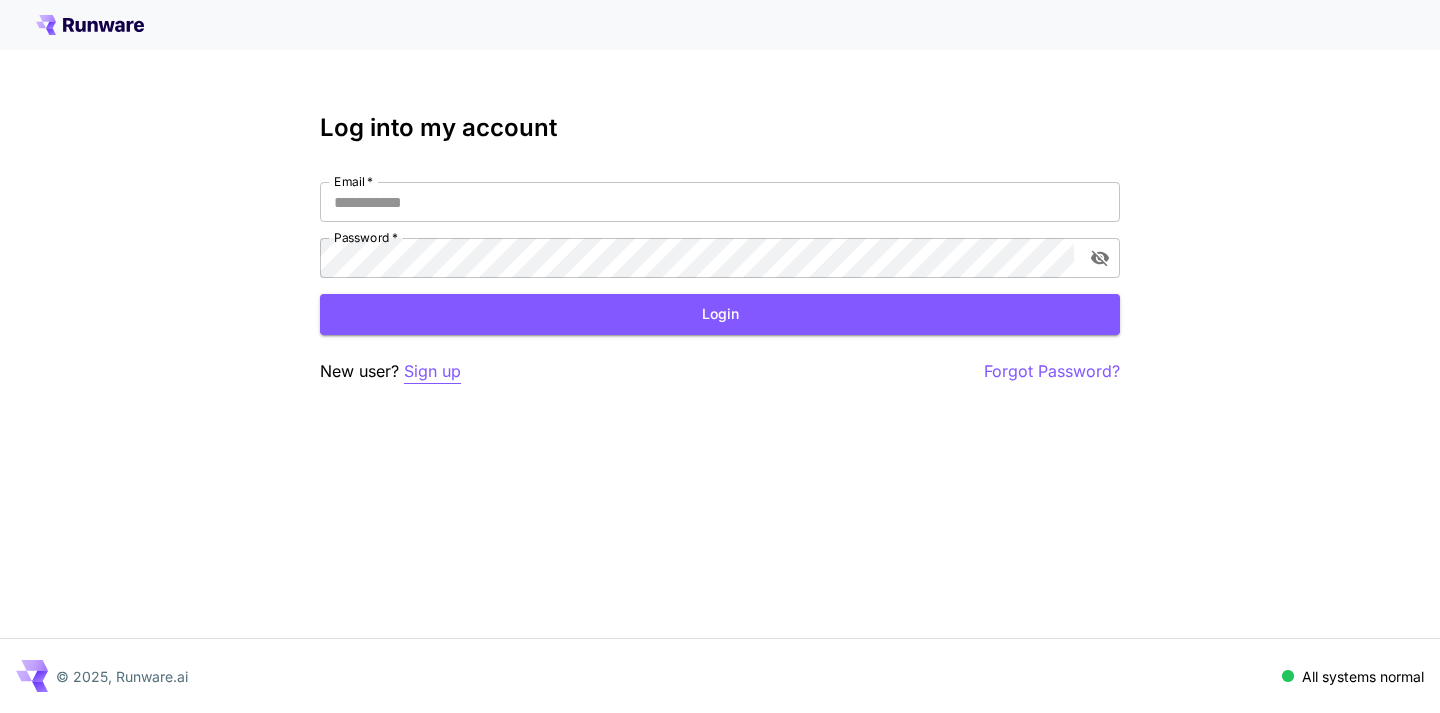 click on "Sign up" at bounding box center (432, 371) 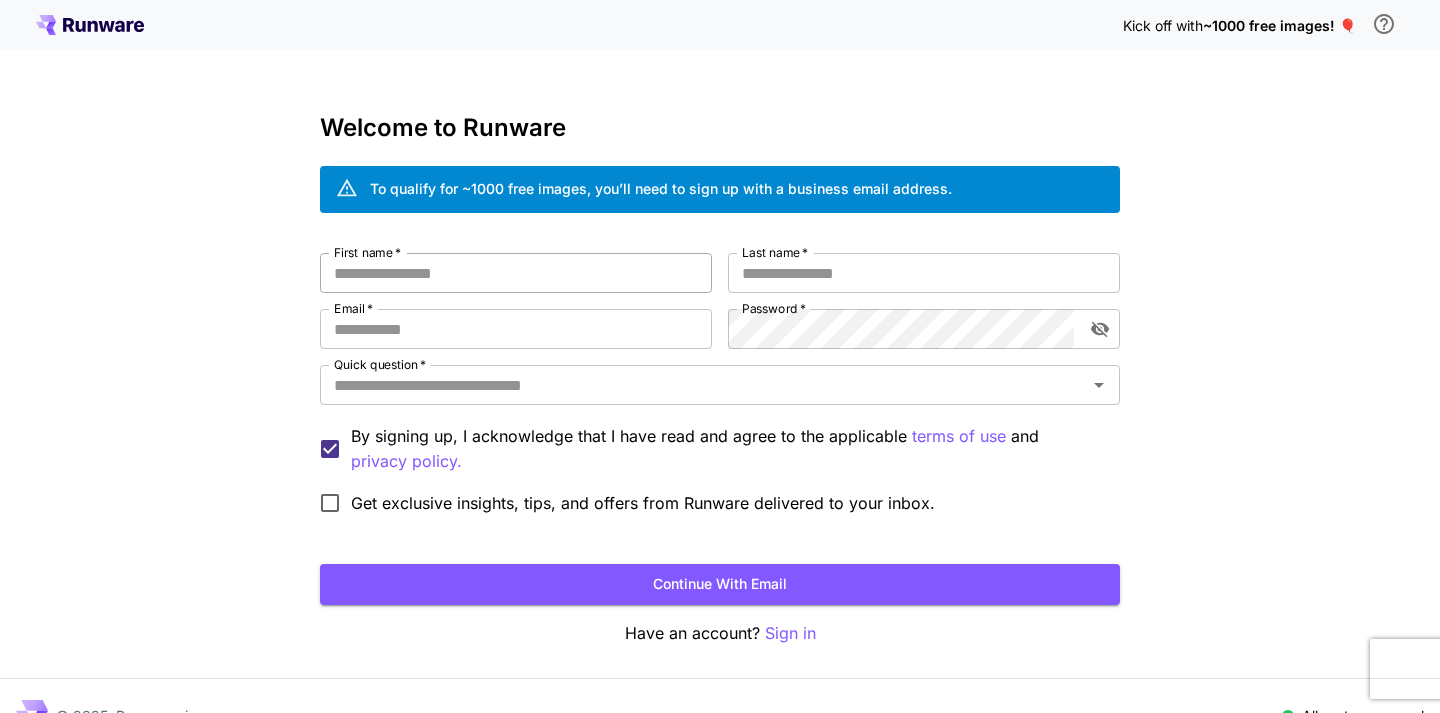 click on "First name   *" at bounding box center [516, 273] 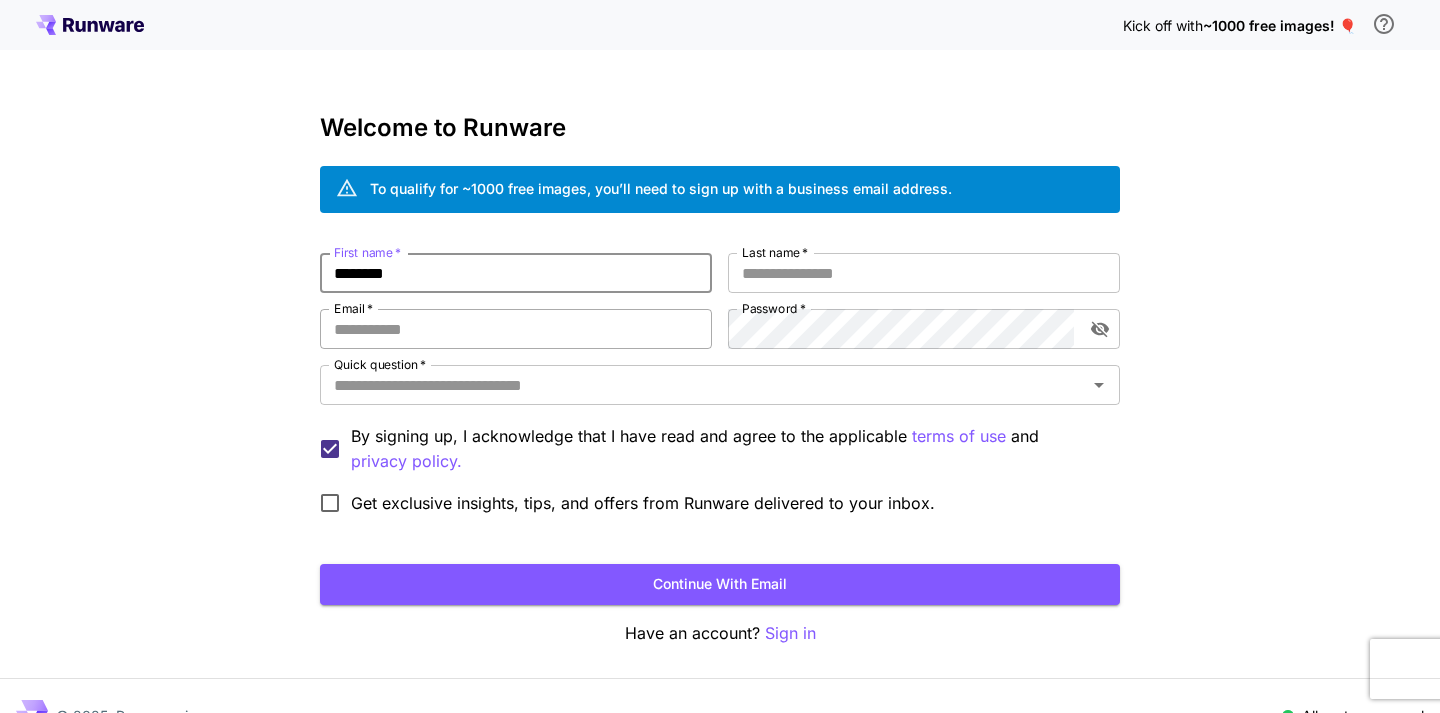 type on "********" 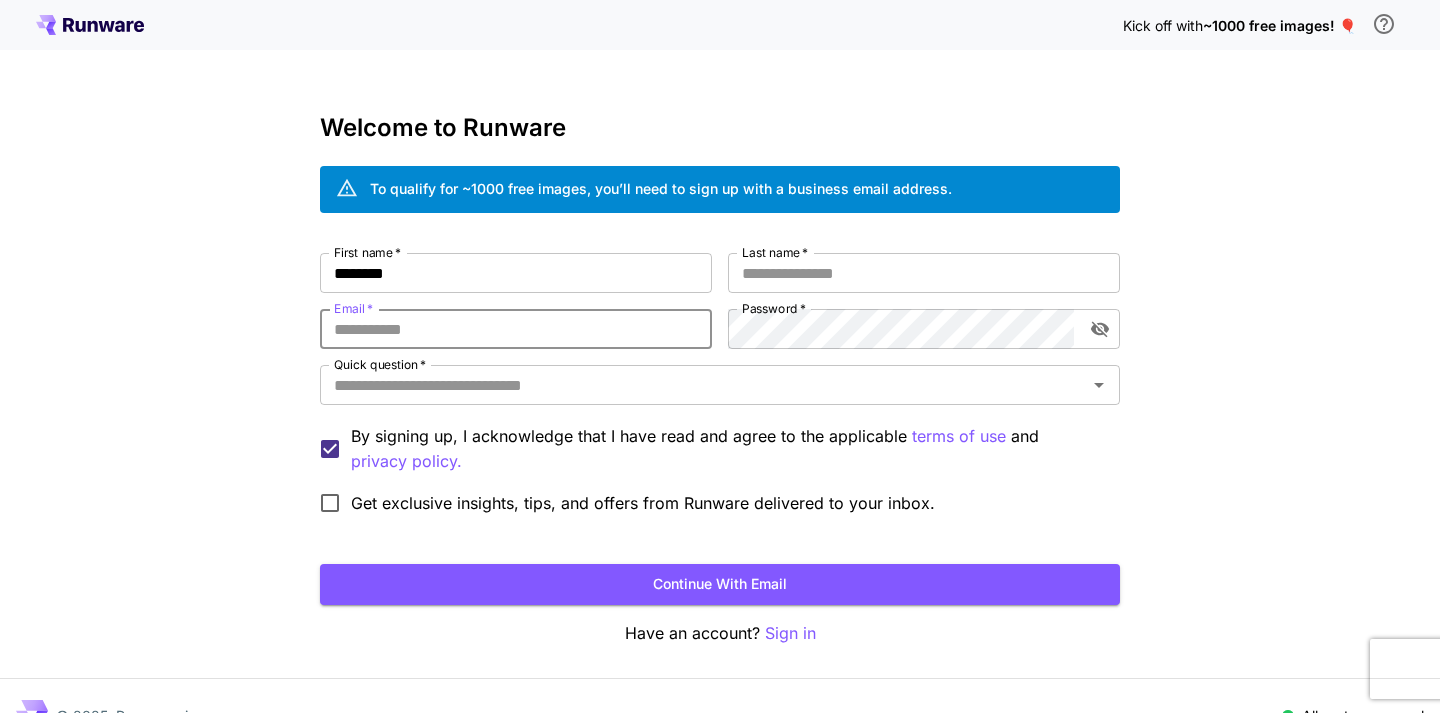 click on "Email   *" at bounding box center (516, 329) 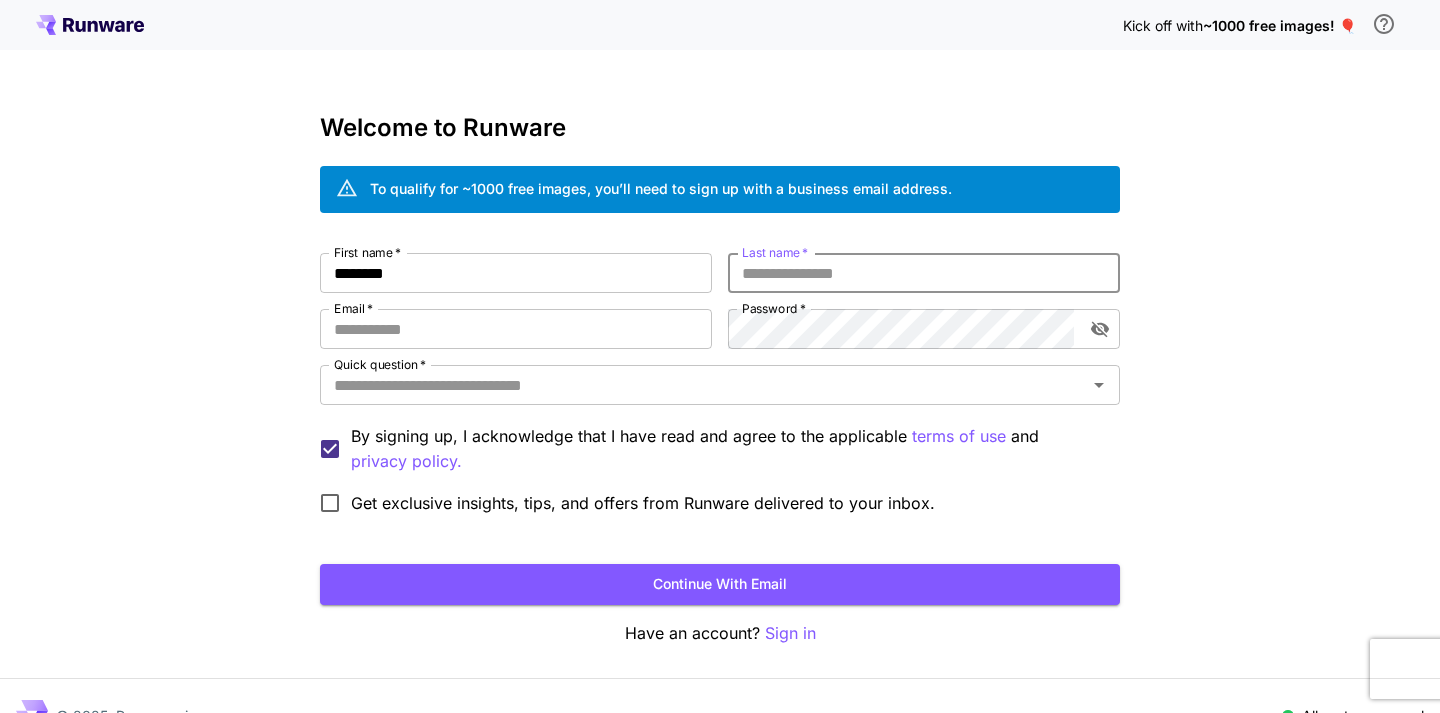 click on "Last name   *" at bounding box center [924, 273] 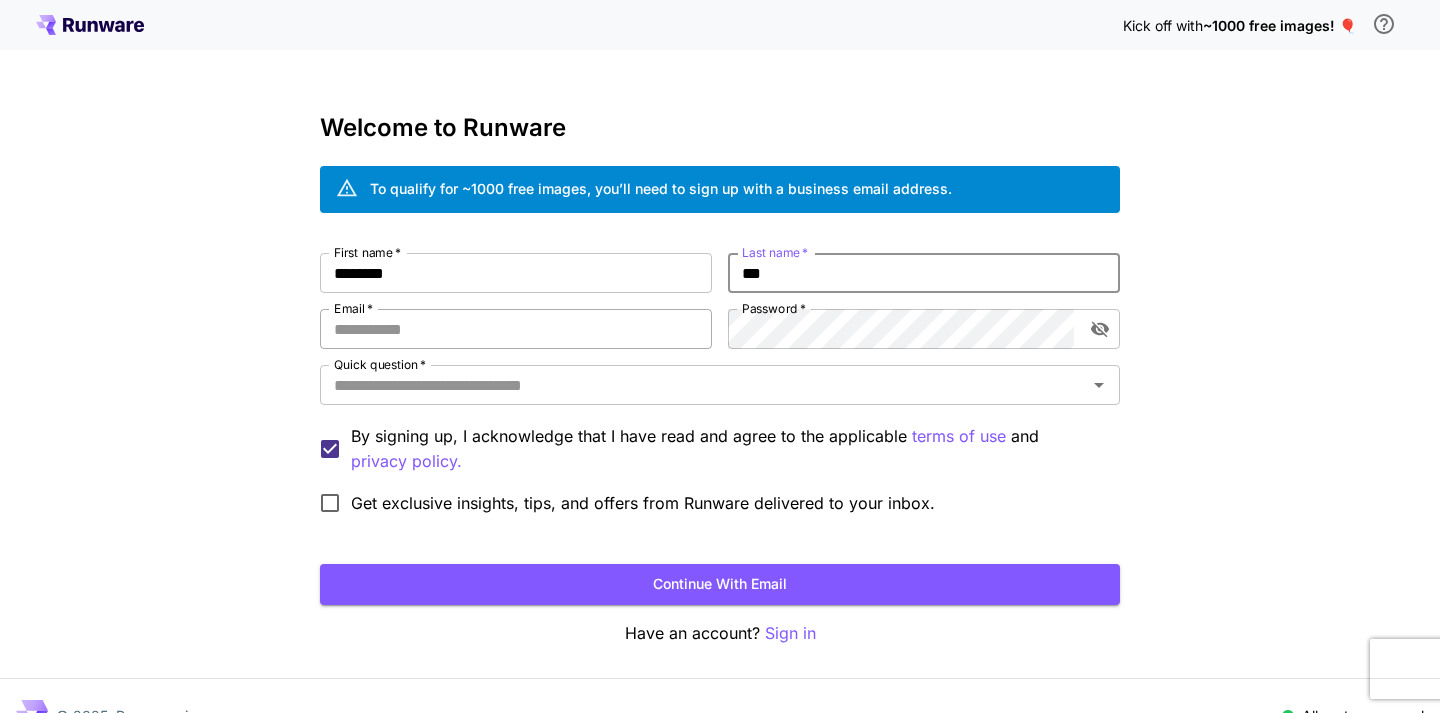 type on "***" 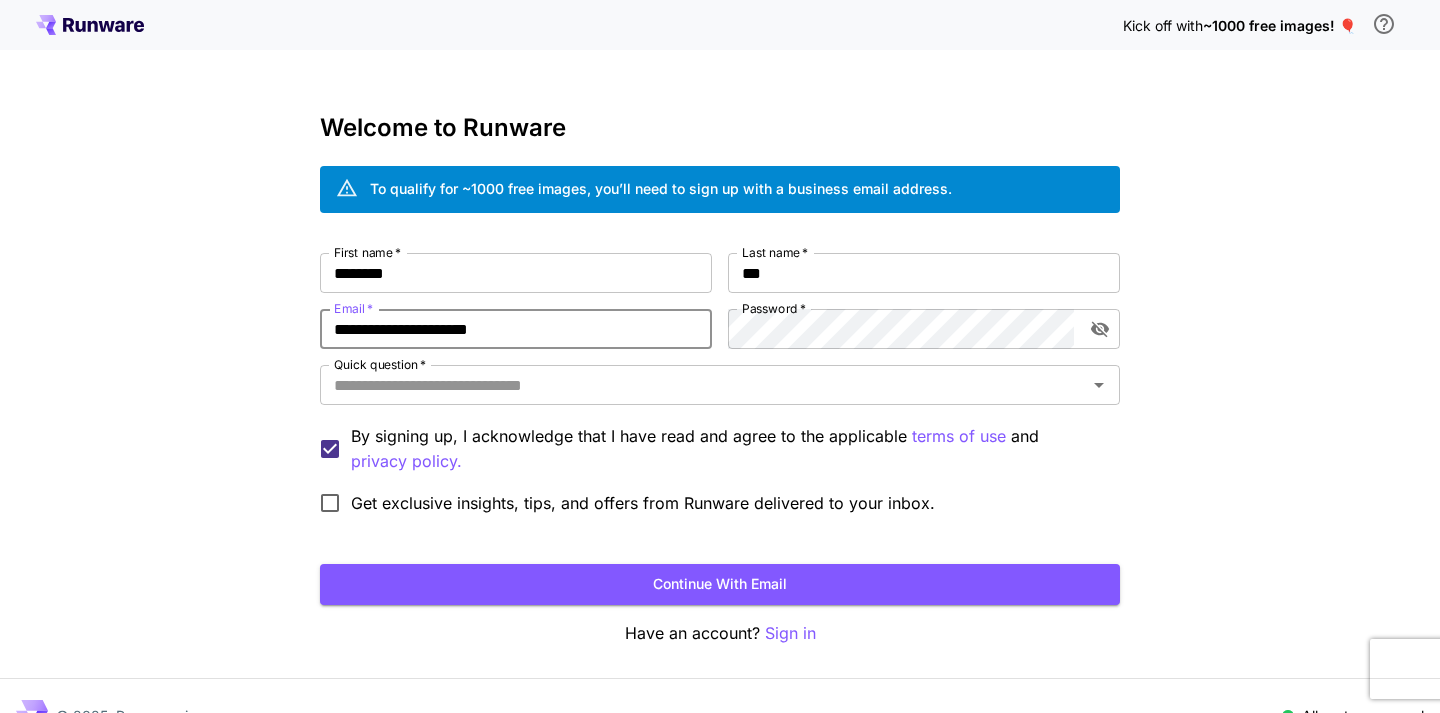 type on "**********" 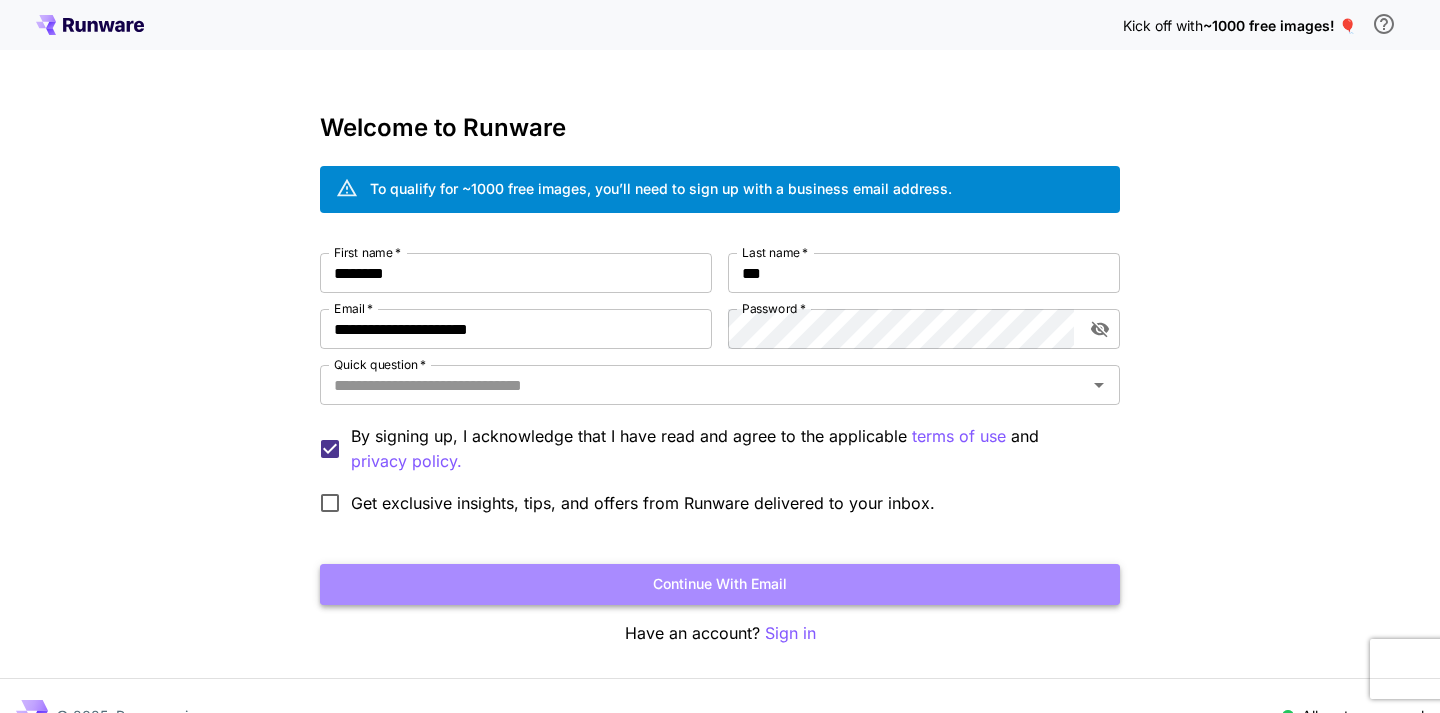 click on "Continue with email" at bounding box center (720, 584) 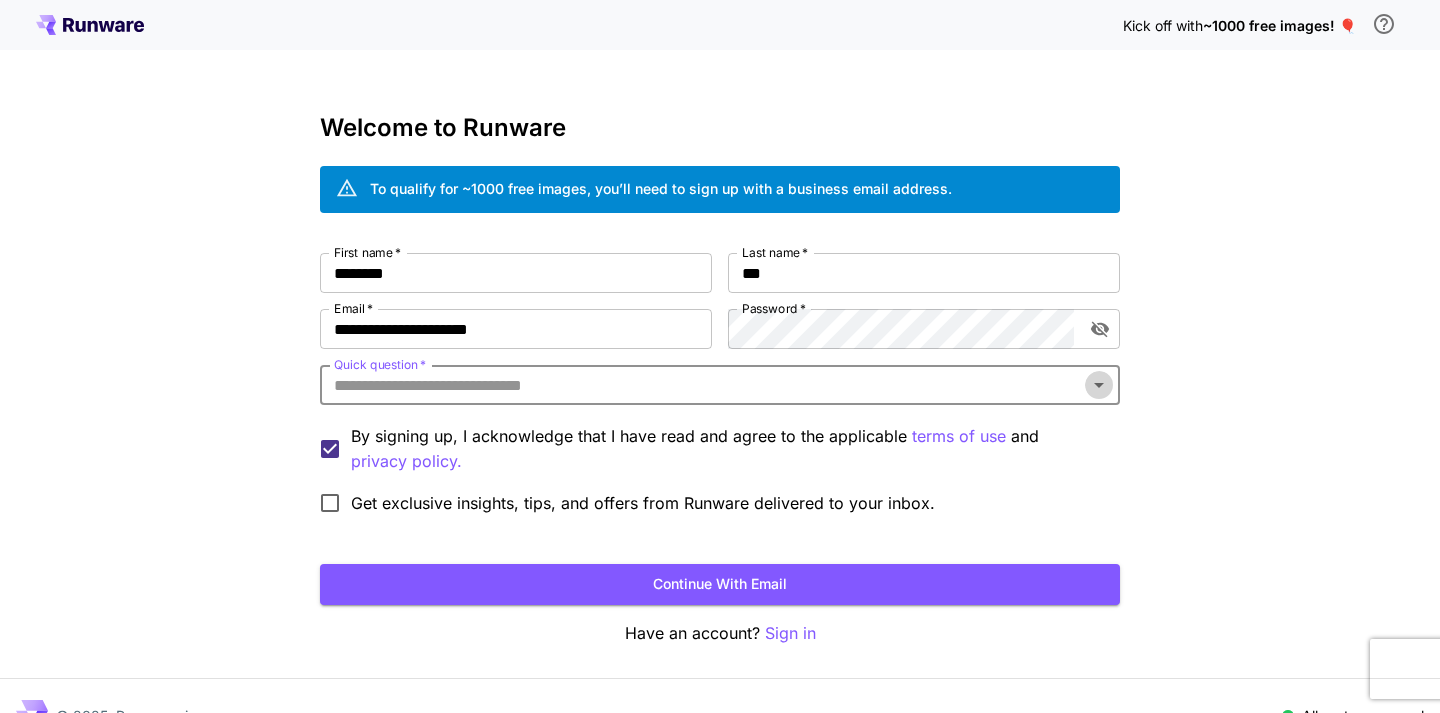 click 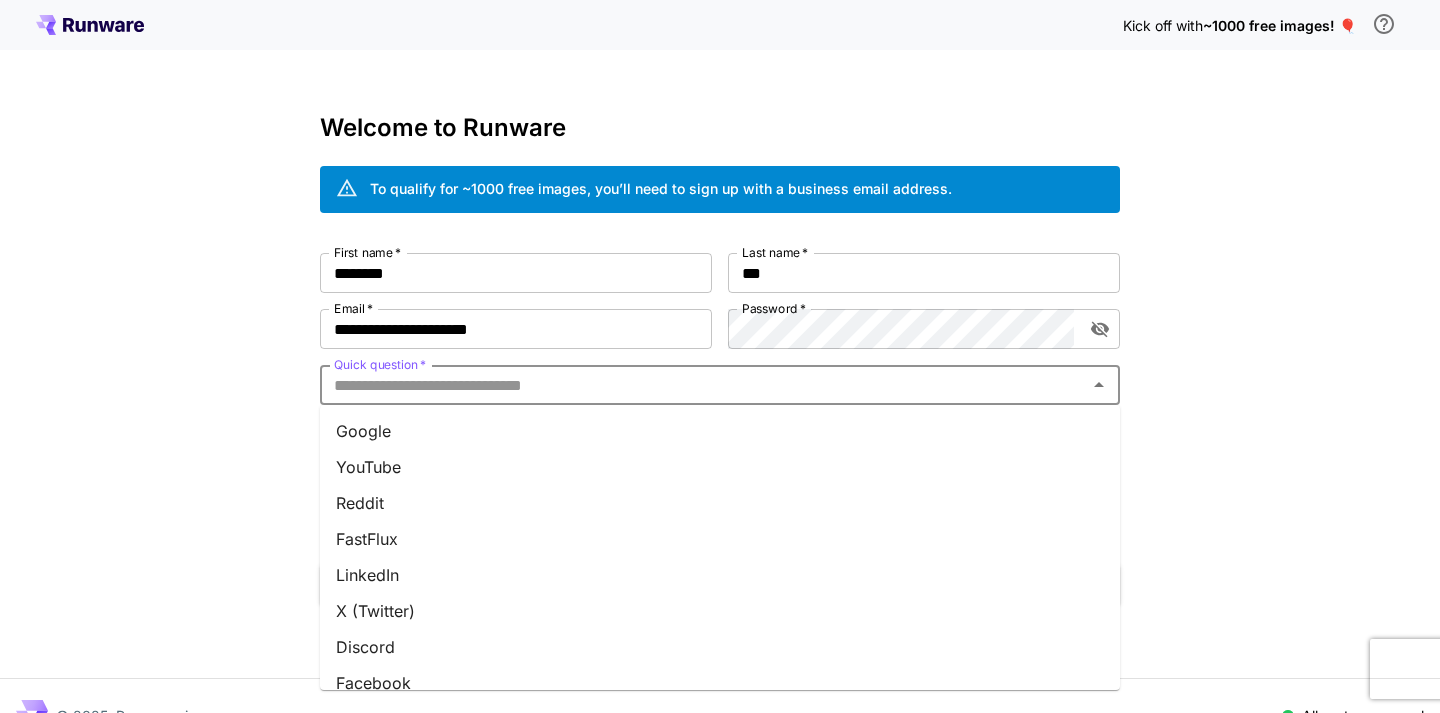click on "YouTube" at bounding box center (720, 467) 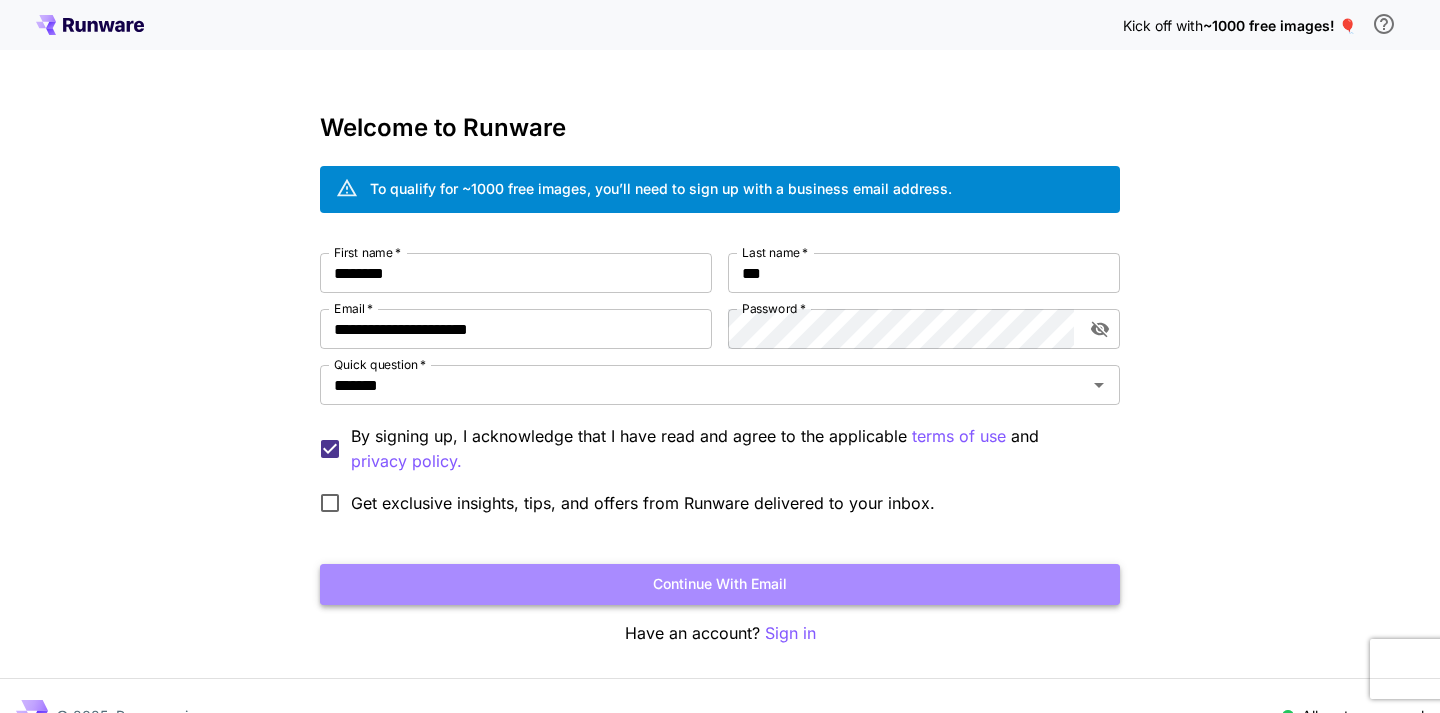 click on "Continue with email" at bounding box center [720, 584] 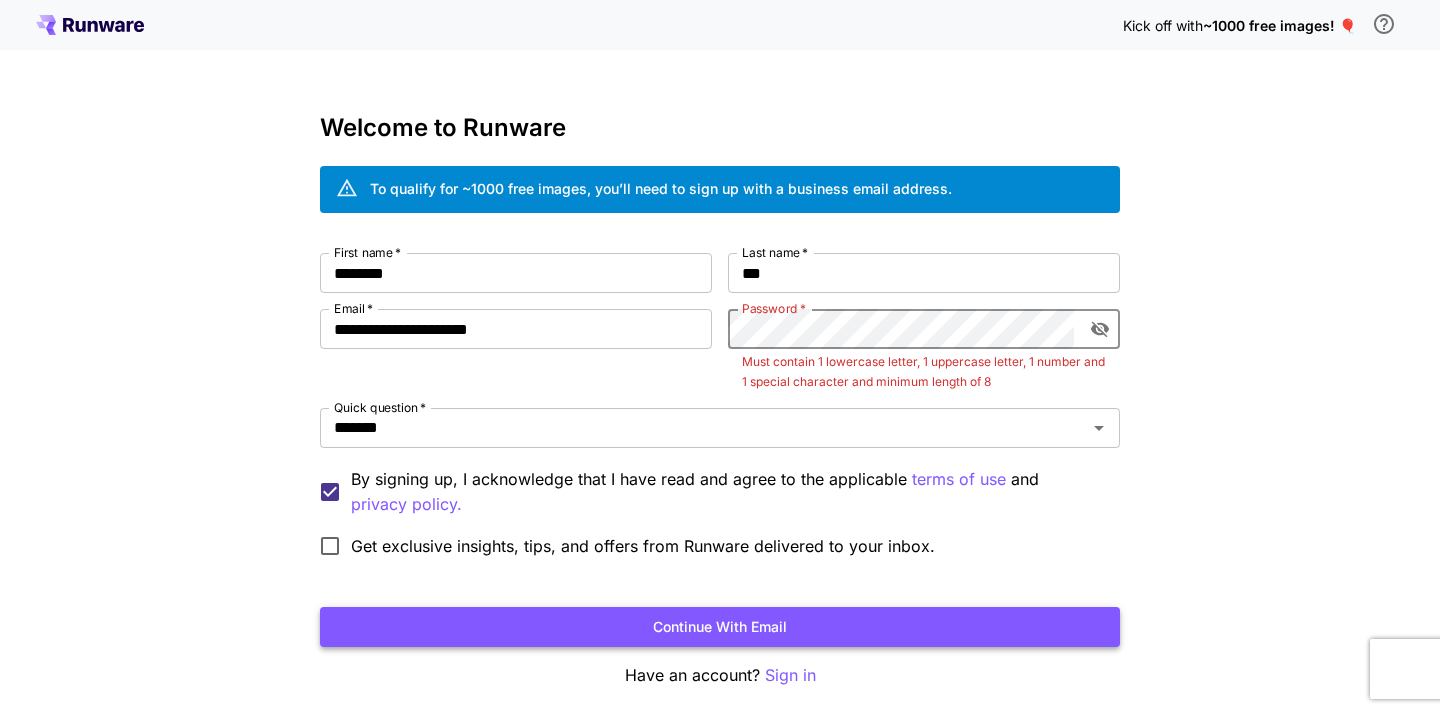 click on "Continue with email" at bounding box center [720, 627] 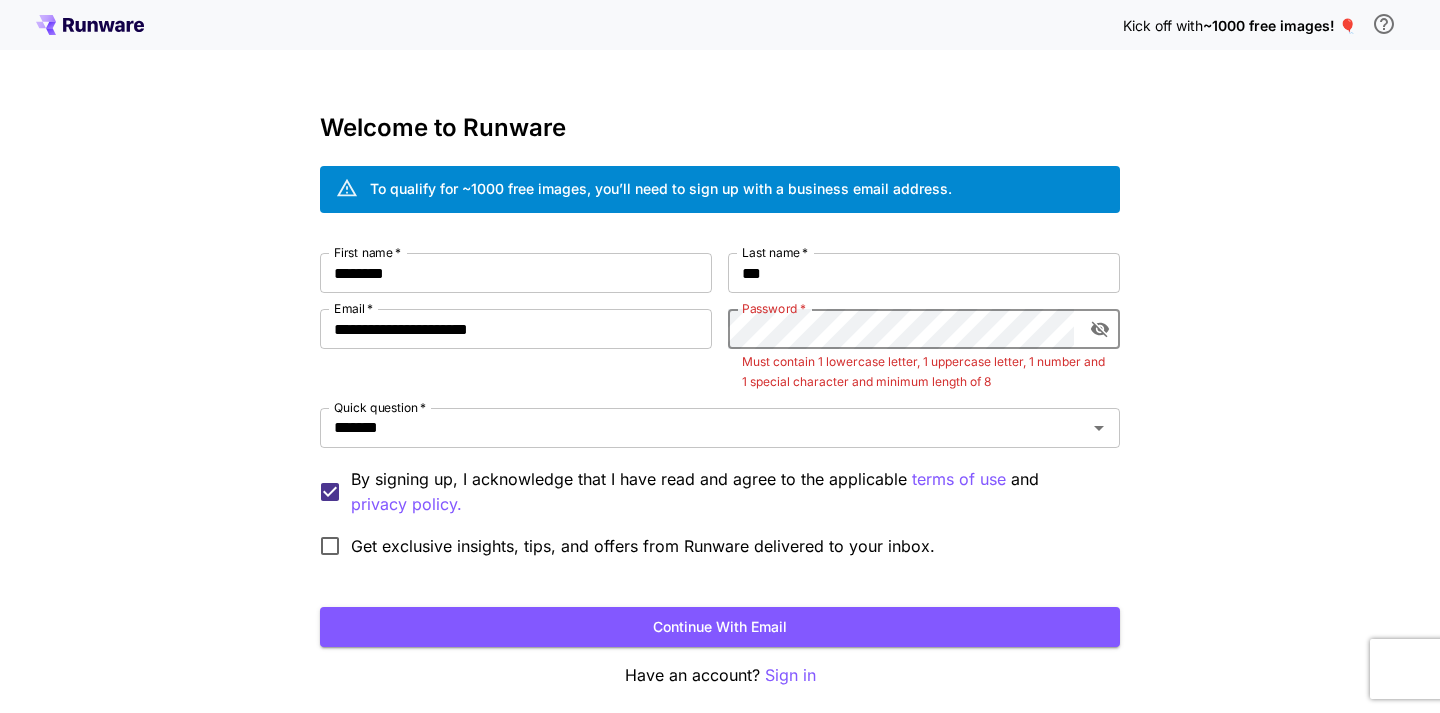 click 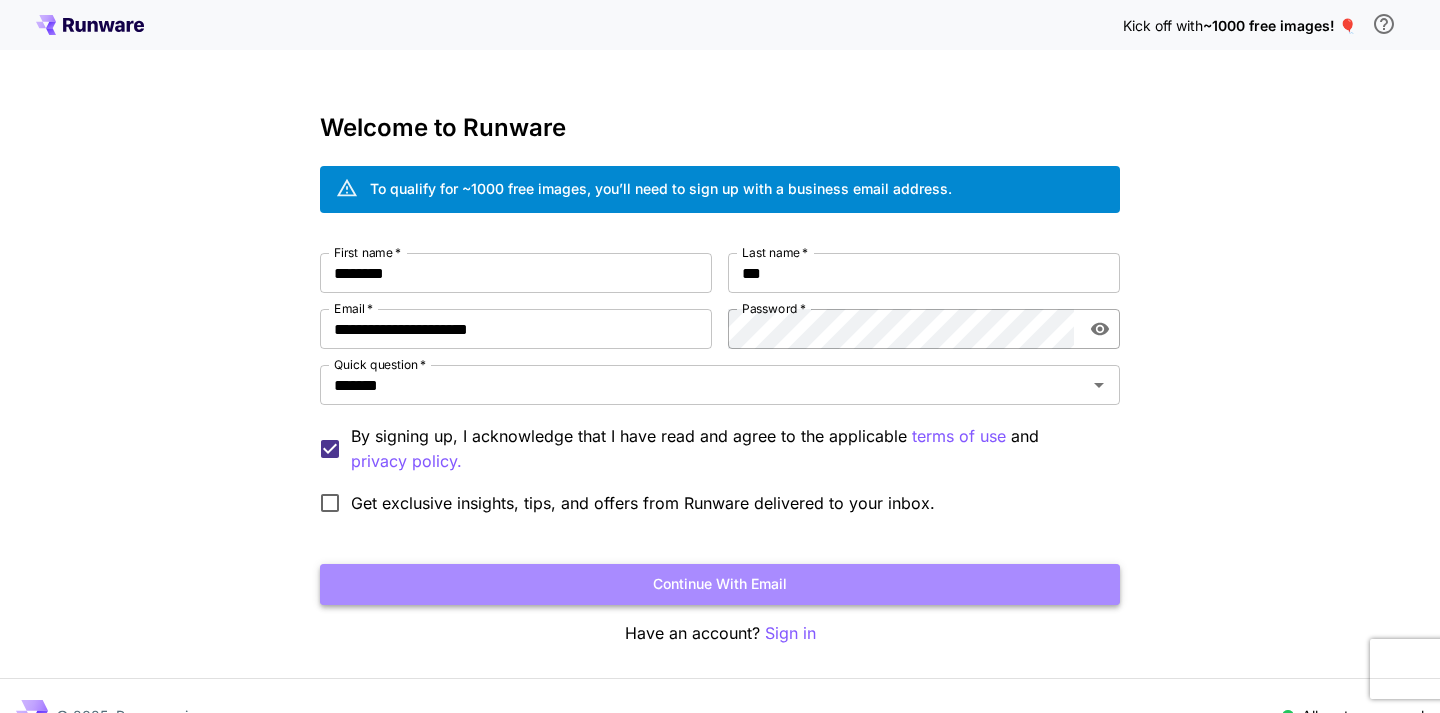 click on "Continue with email" at bounding box center (720, 584) 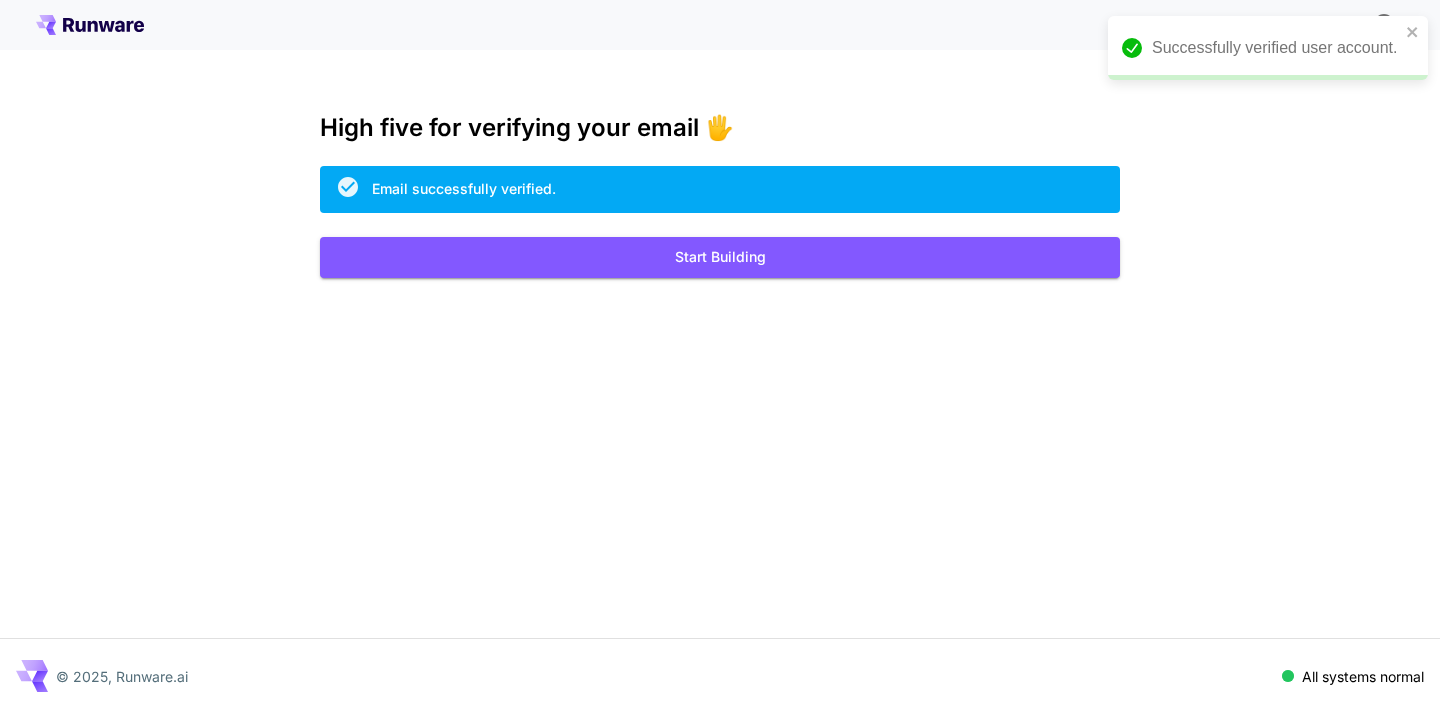 scroll, scrollTop: 0, scrollLeft: 0, axis: both 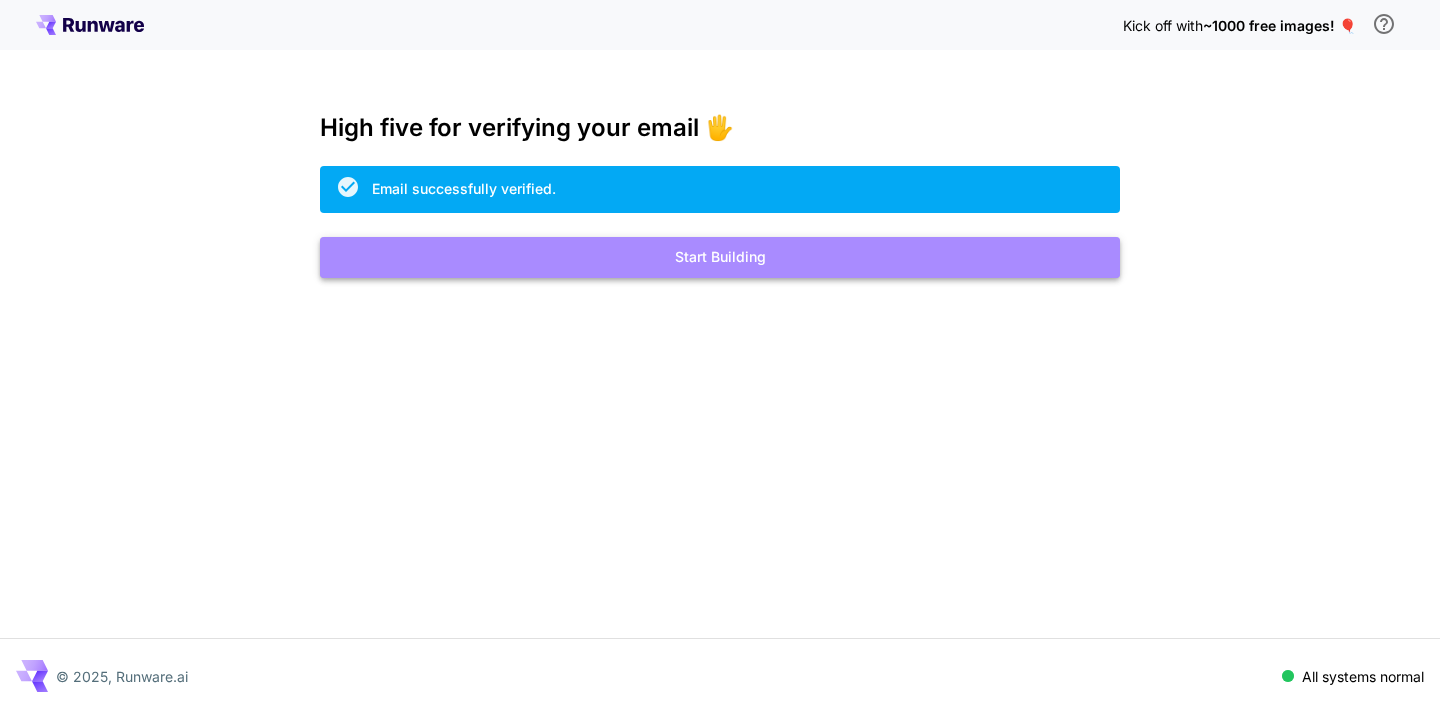 click on "Start Building" at bounding box center (720, 257) 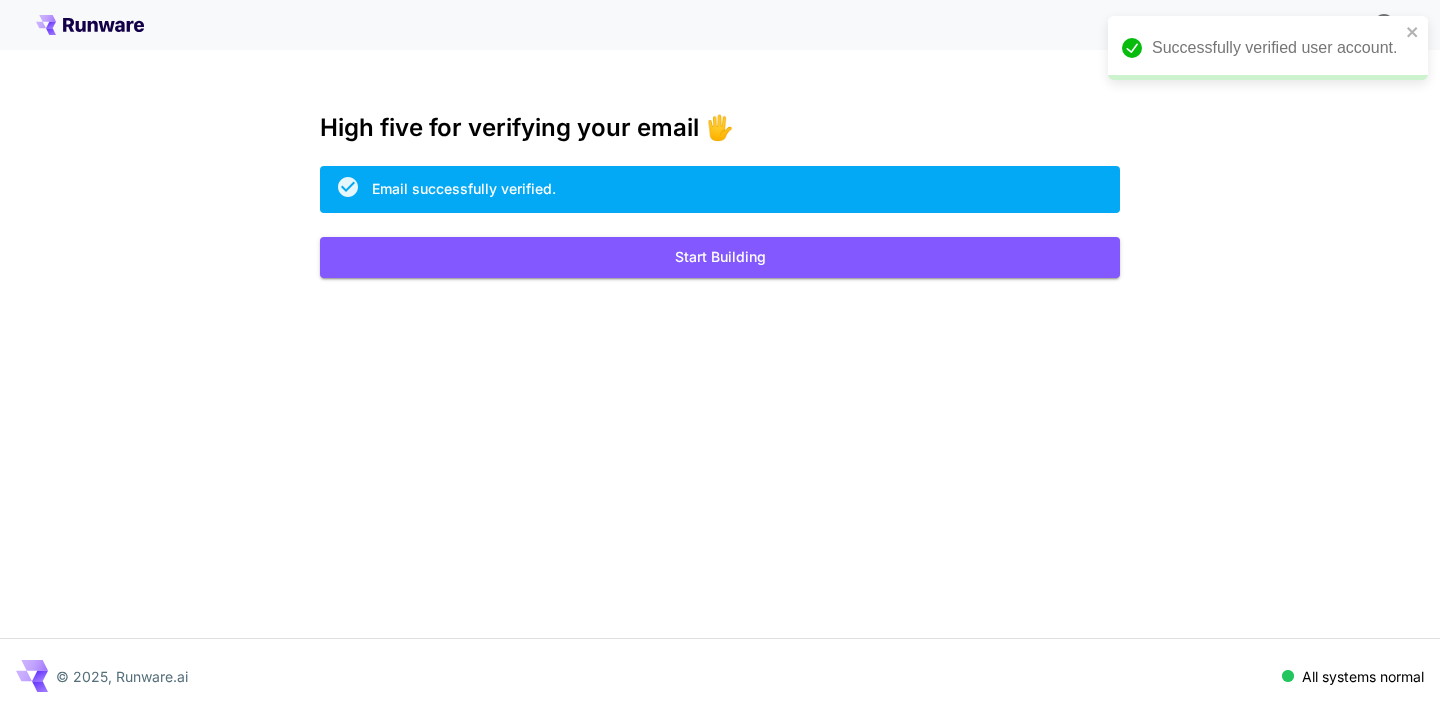 scroll, scrollTop: 0, scrollLeft: 0, axis: both 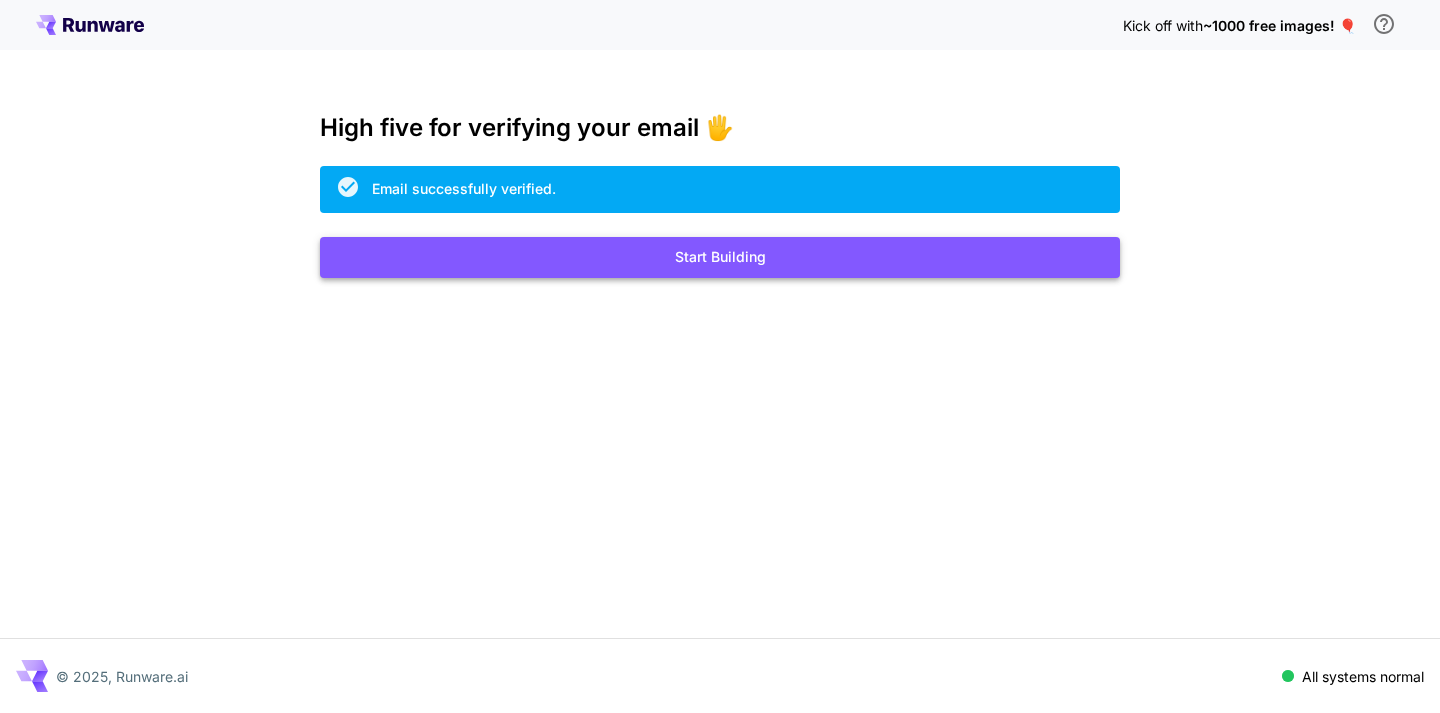 click on "Start Building" at bounding box center (720, 257) 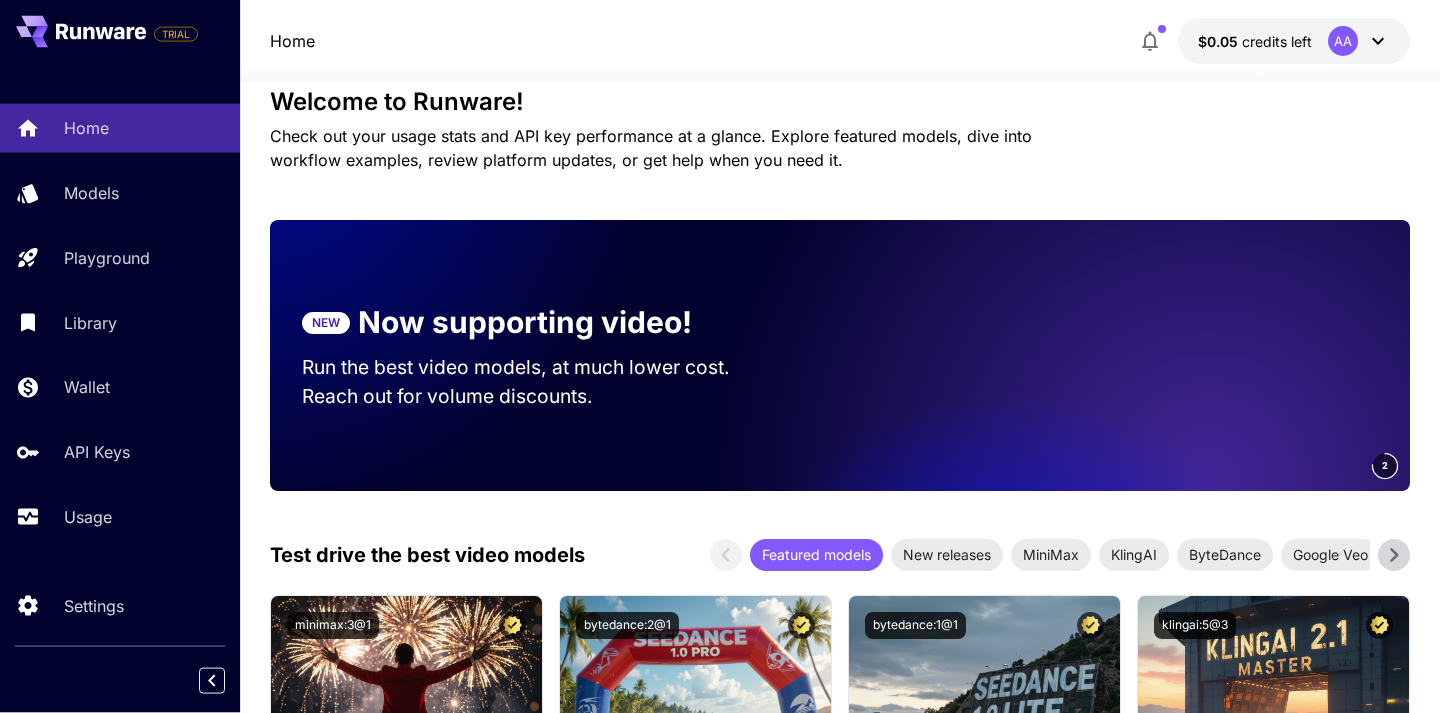 scroll, scrollTop: 0, scrollLeft: 0, axis: both 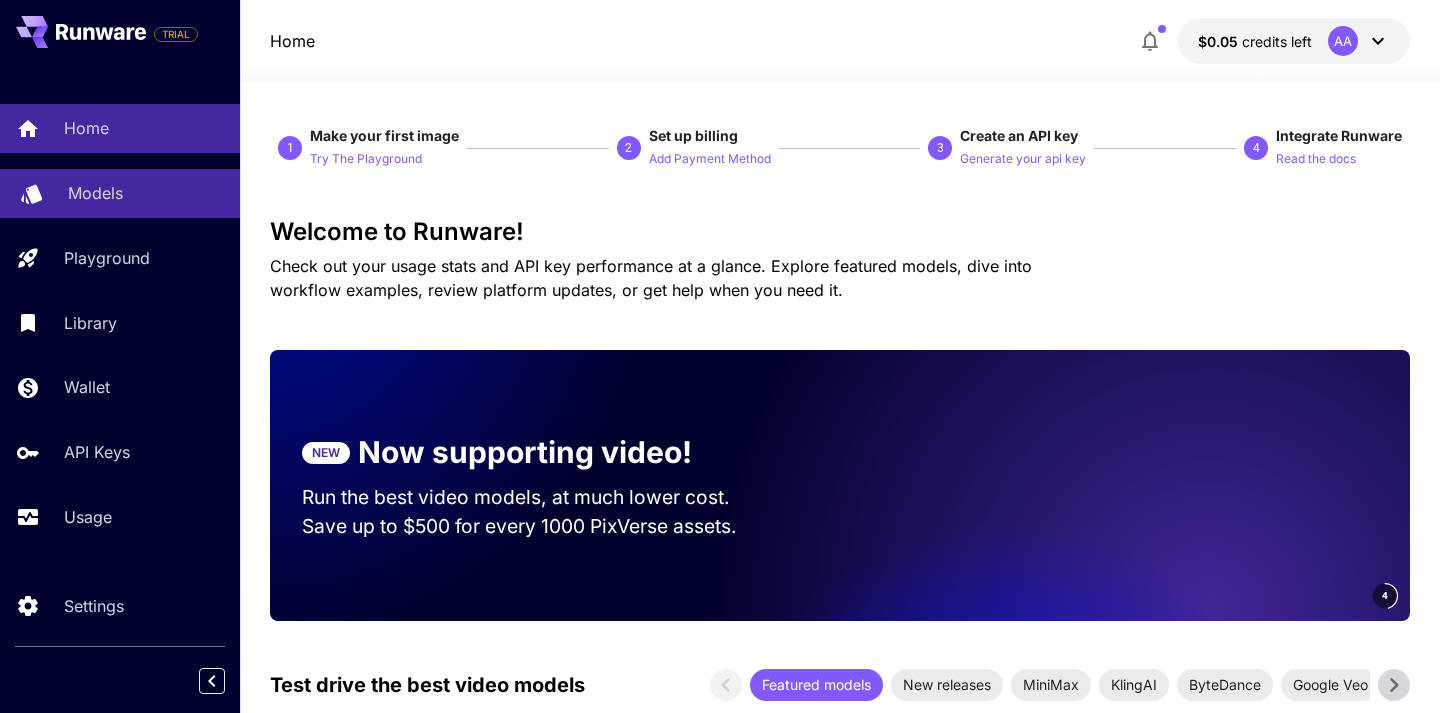 click on "Models" at bounding box center (95, 193) 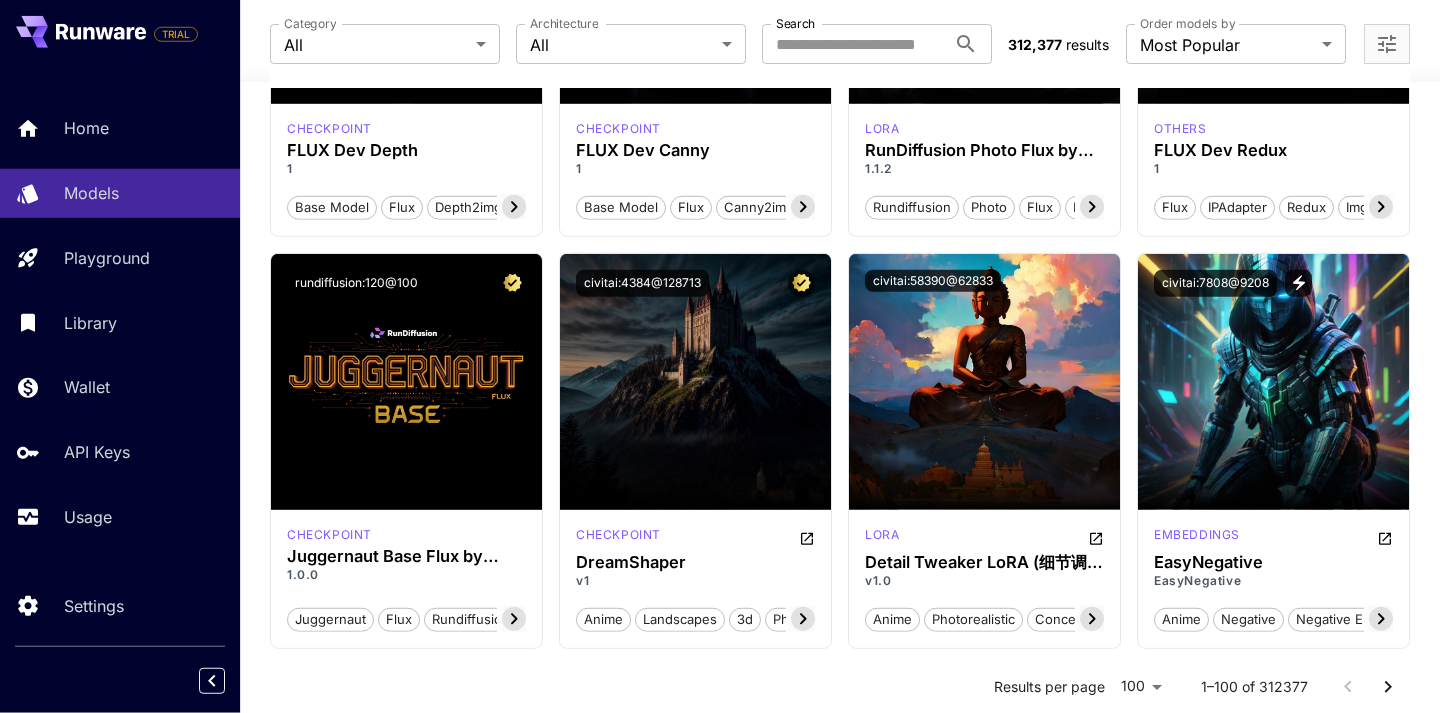 scroll, scrollTop: 0, scrollLeft: 0, axis: both 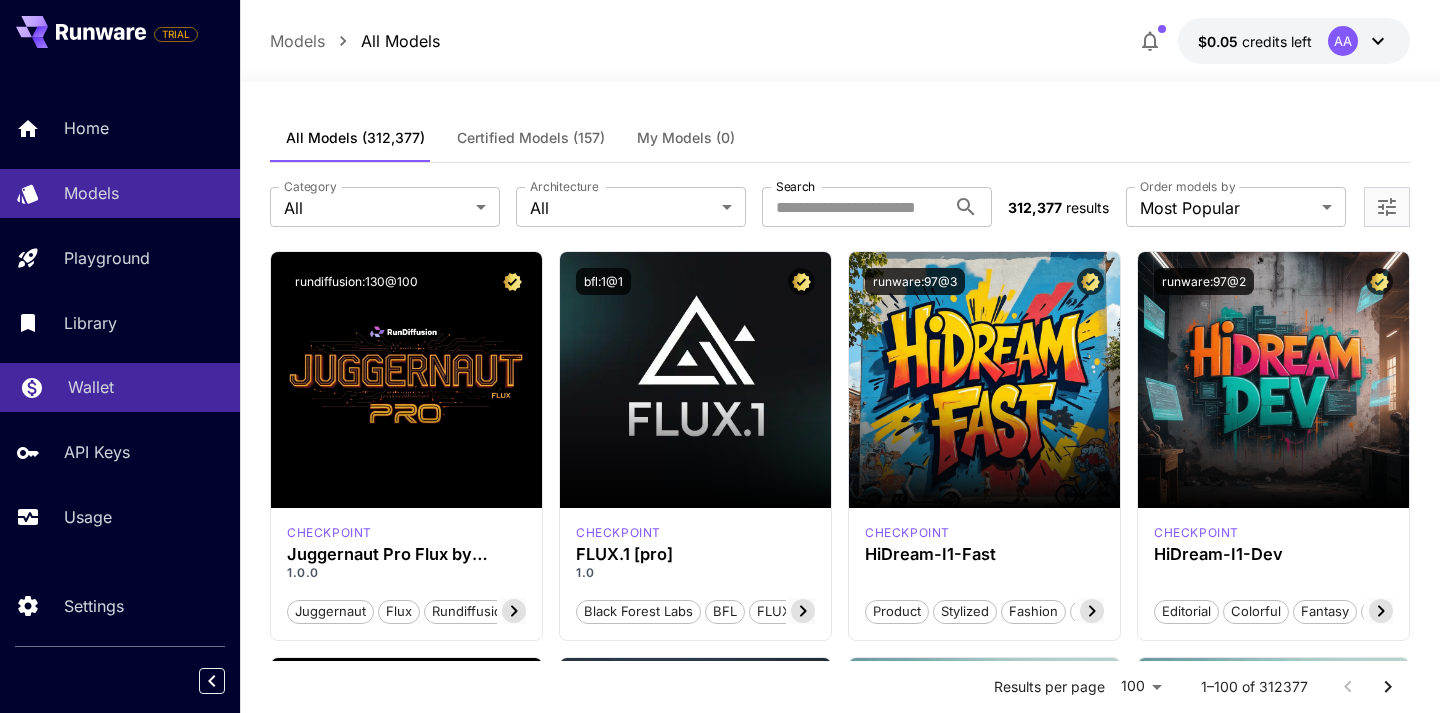 click on "Wallet" at bounding box center [91, 387] 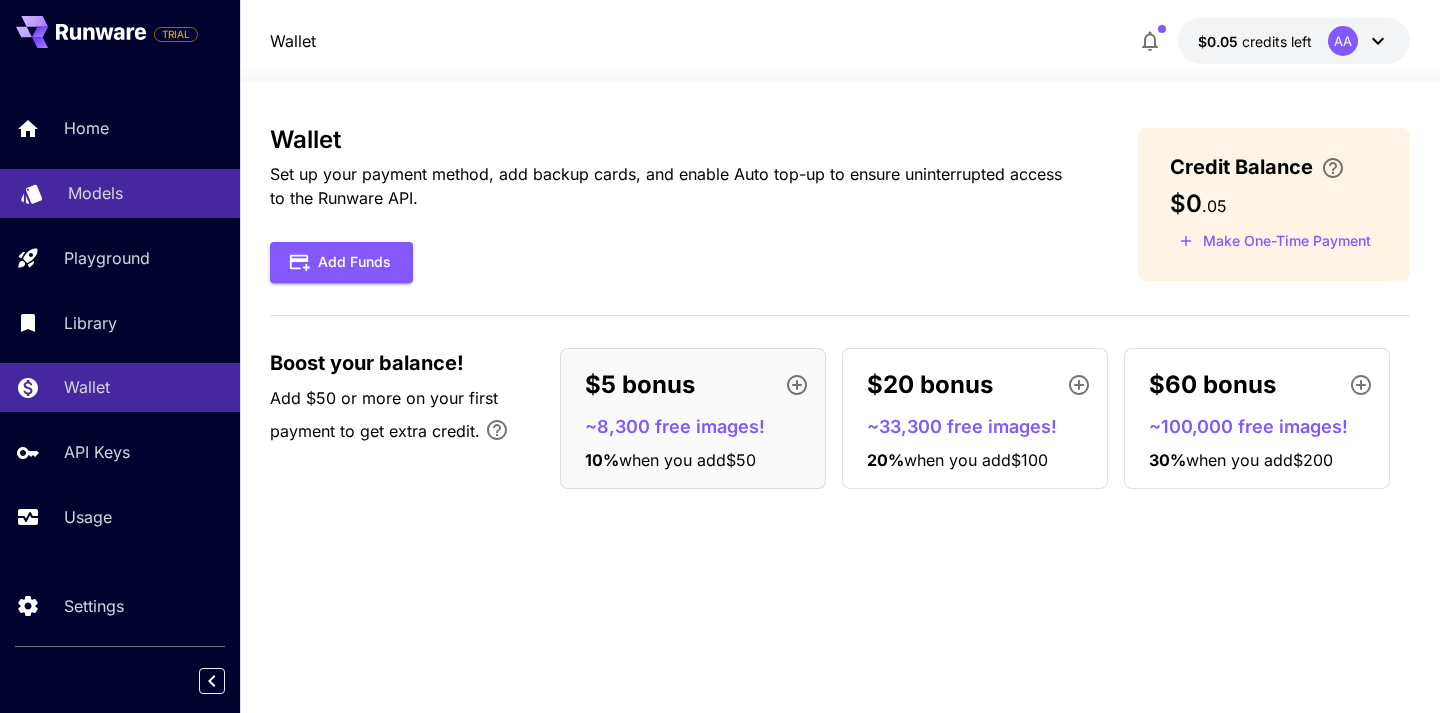 click on "Models" at bounding box center (95, 193) 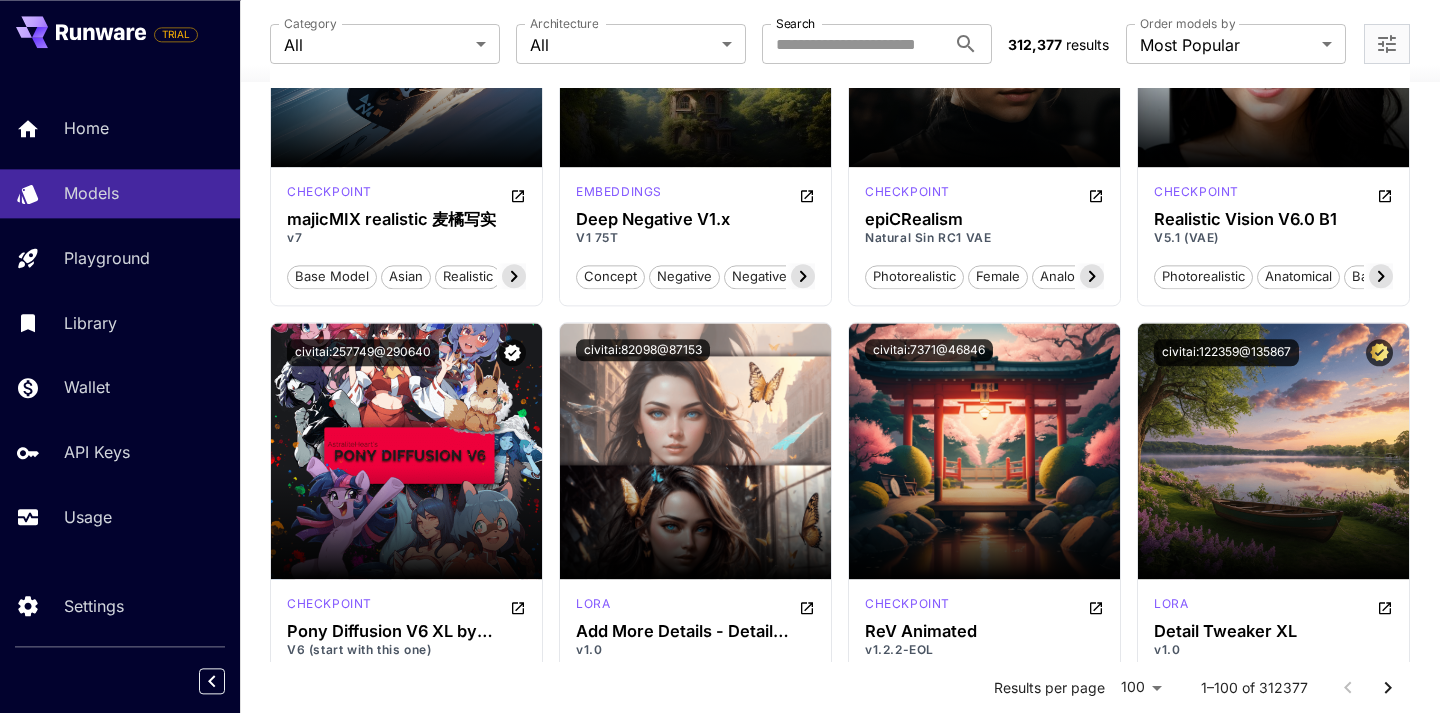 scroll, scrollTop: 2870, scrollLeft: 0, axis: vertical 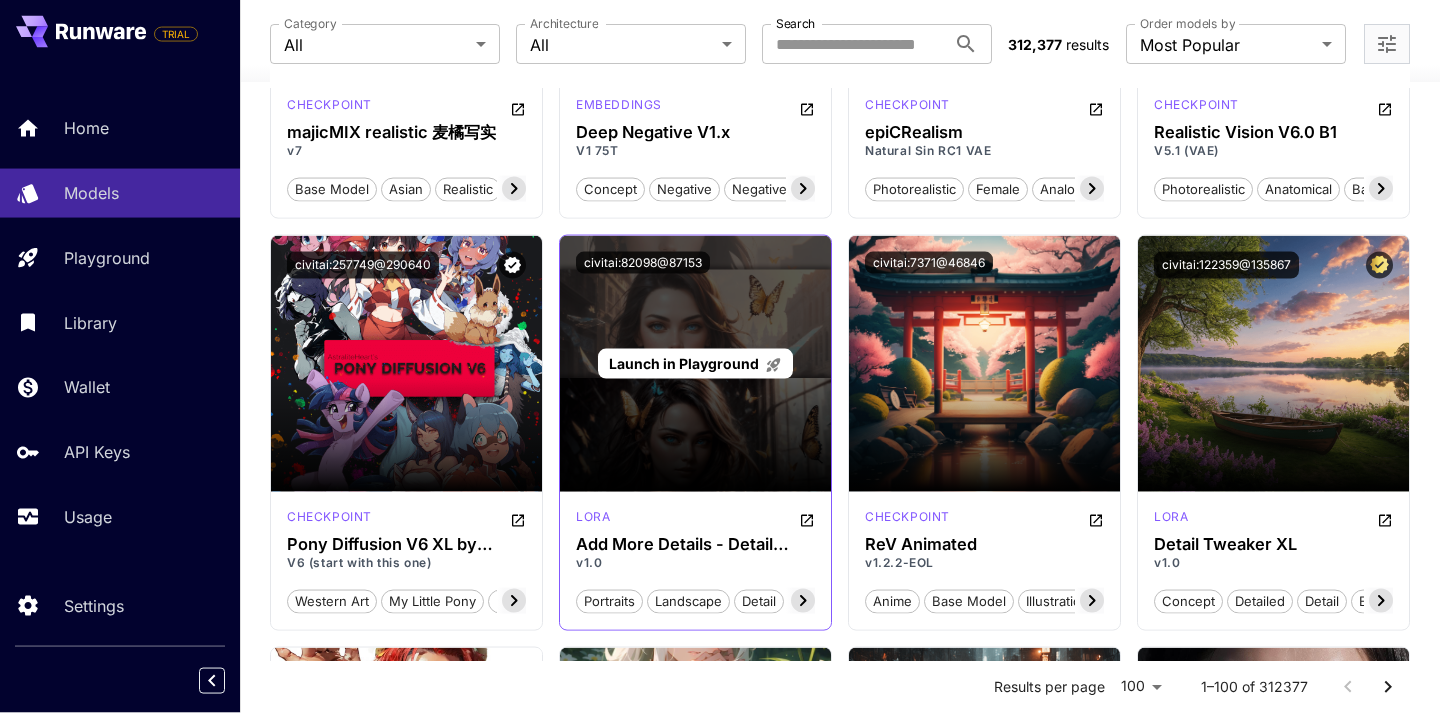 click on "Launch in Playground" at bounding box center (695, 364) 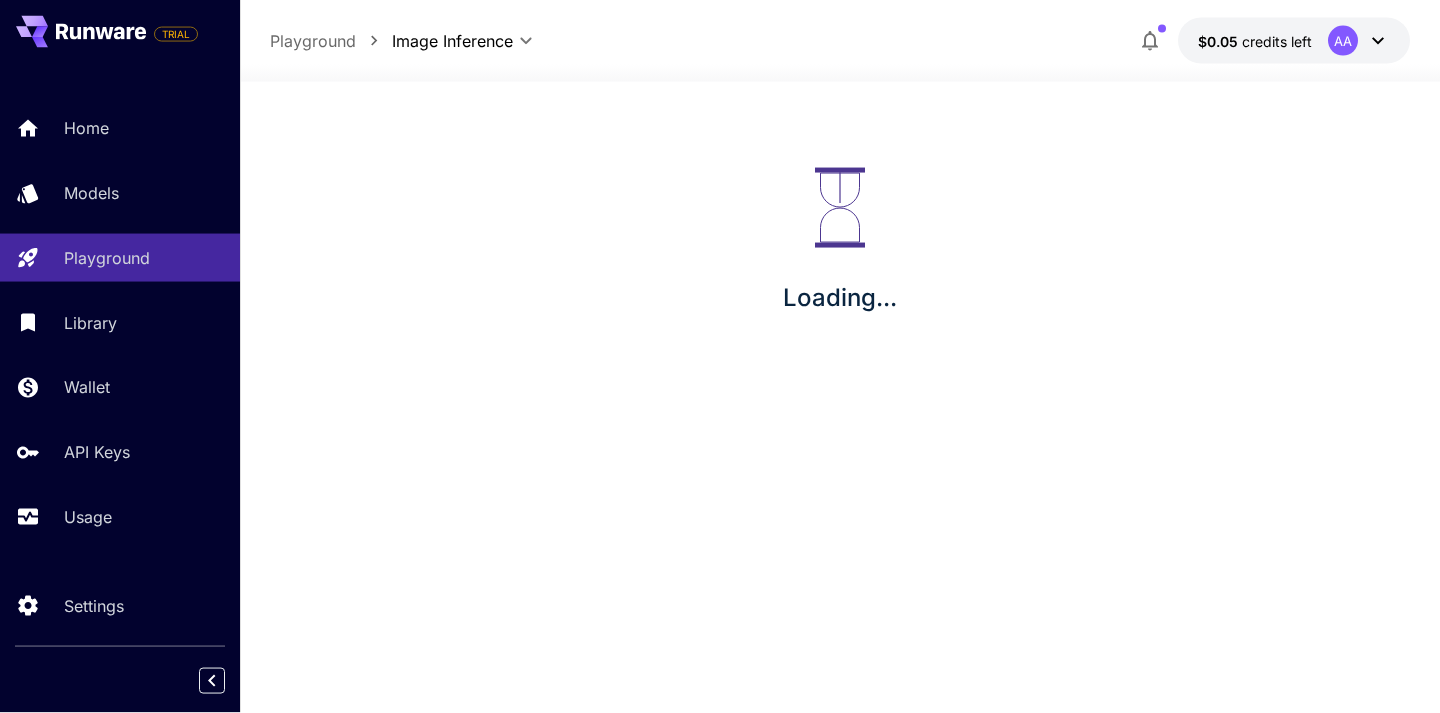 scroll, scrollTop: 0, scrollLeft: 0, axis: both 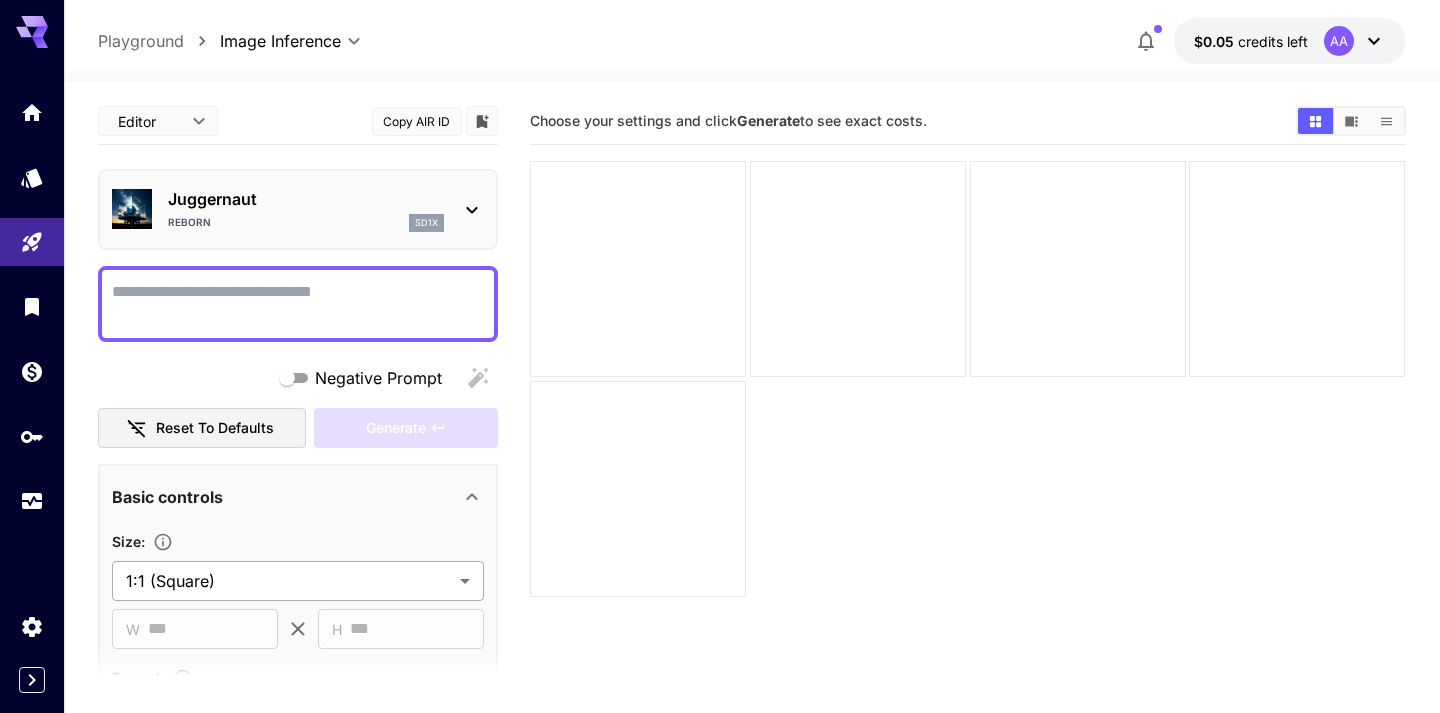 click on "**********" at bounding box center (720, 435) 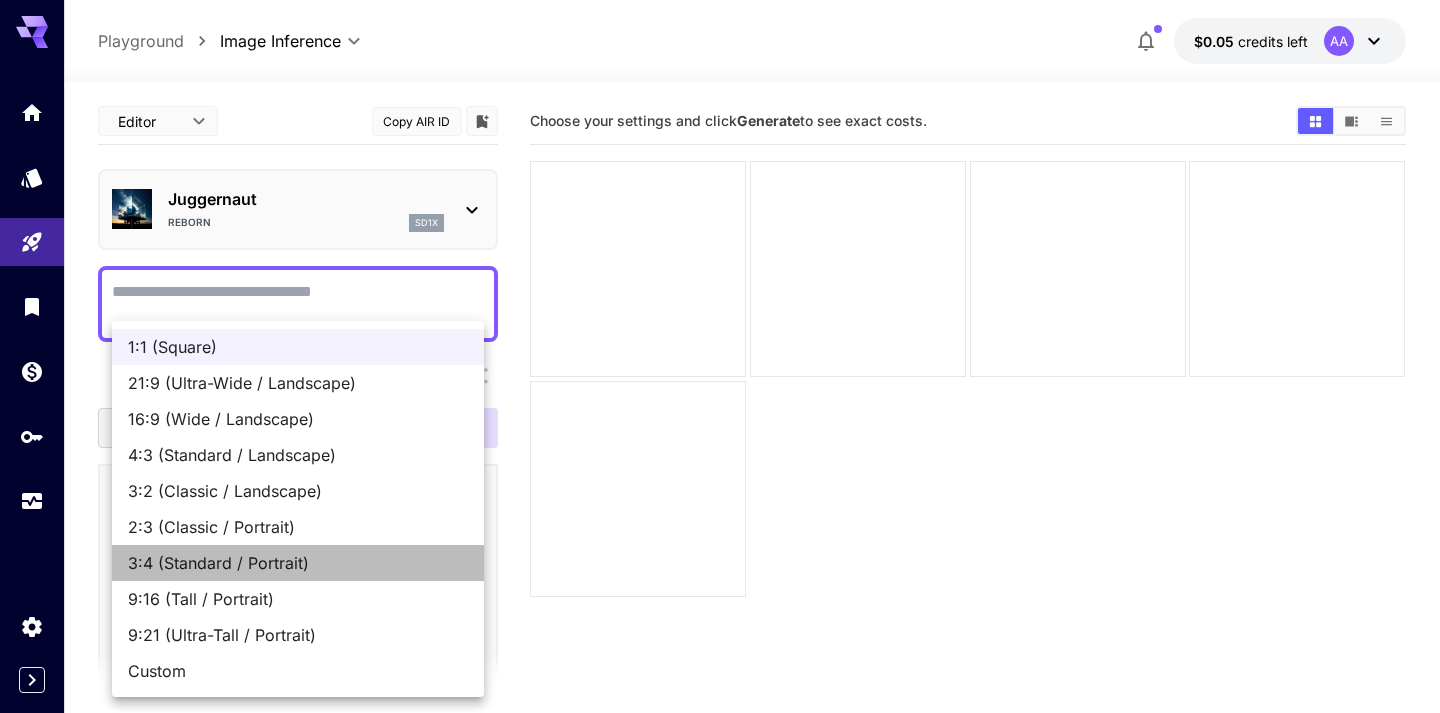 click on "3:4 (Standard / Portrait)" at bounding box center (298, 563) 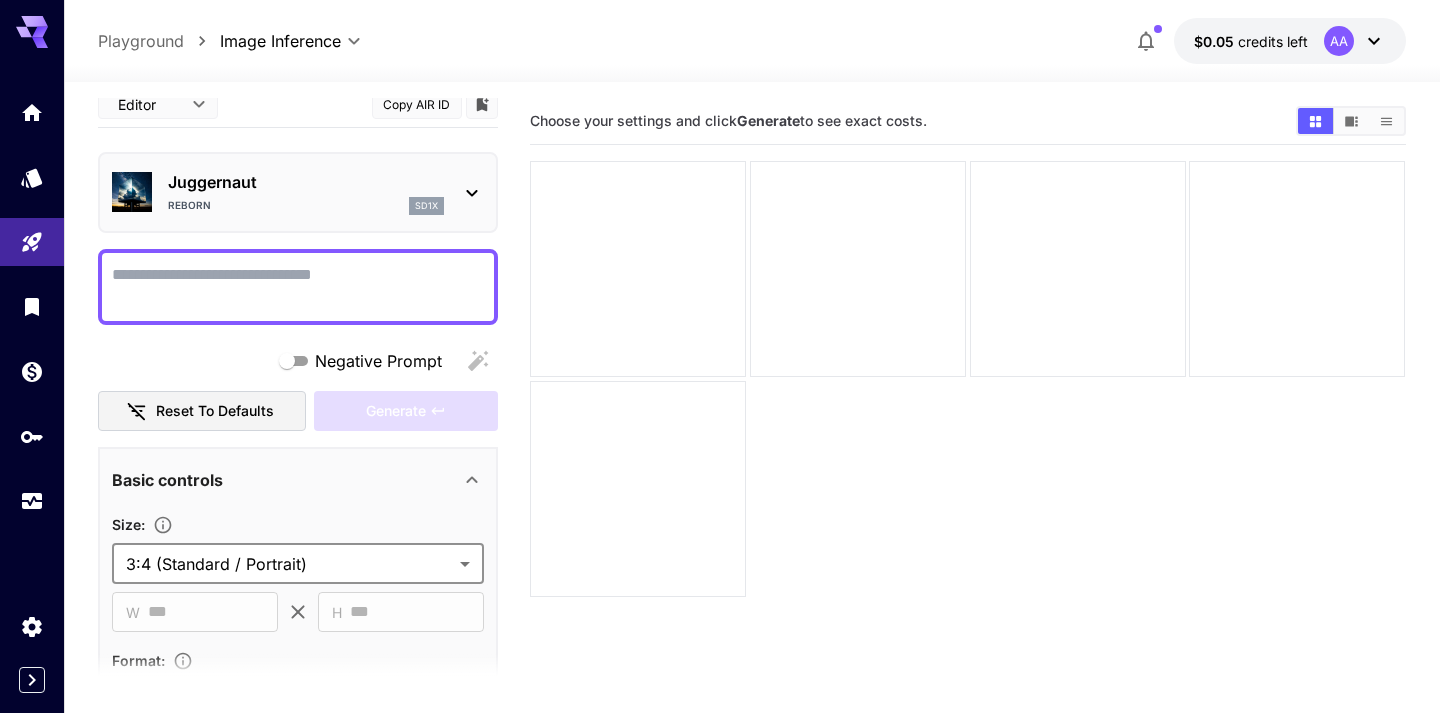 scroll, scrollTop: 0, scrollLeft: 0, axis: both 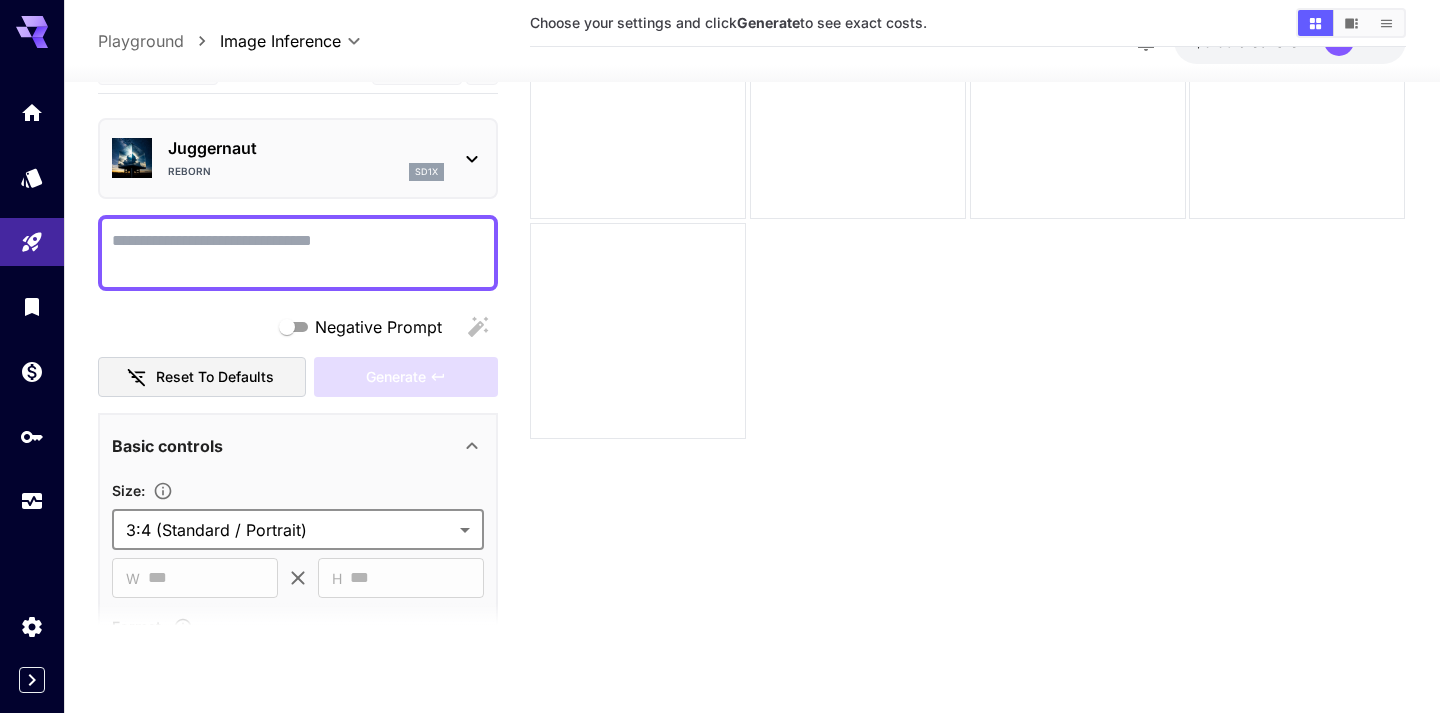 click on "**********" at bounding box center [720, 277] 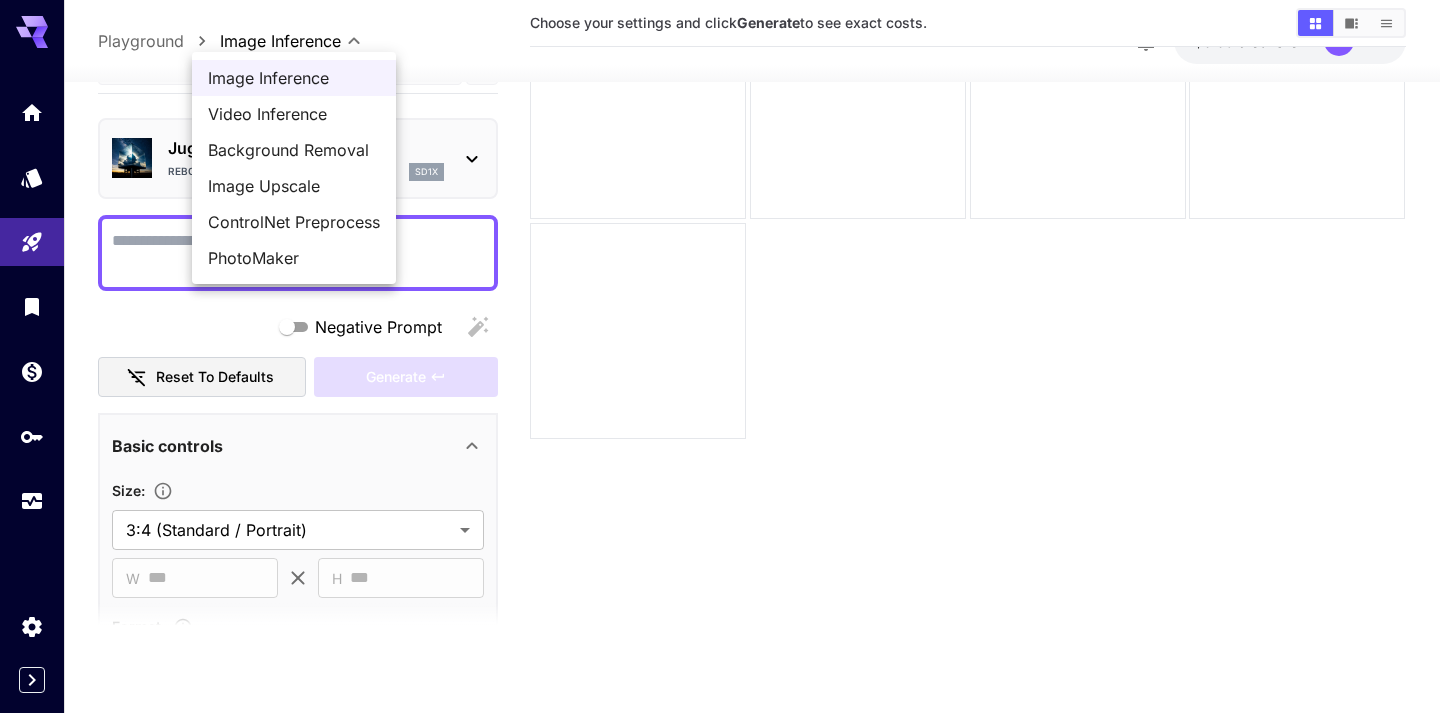 click at bounding box center (720, 356) 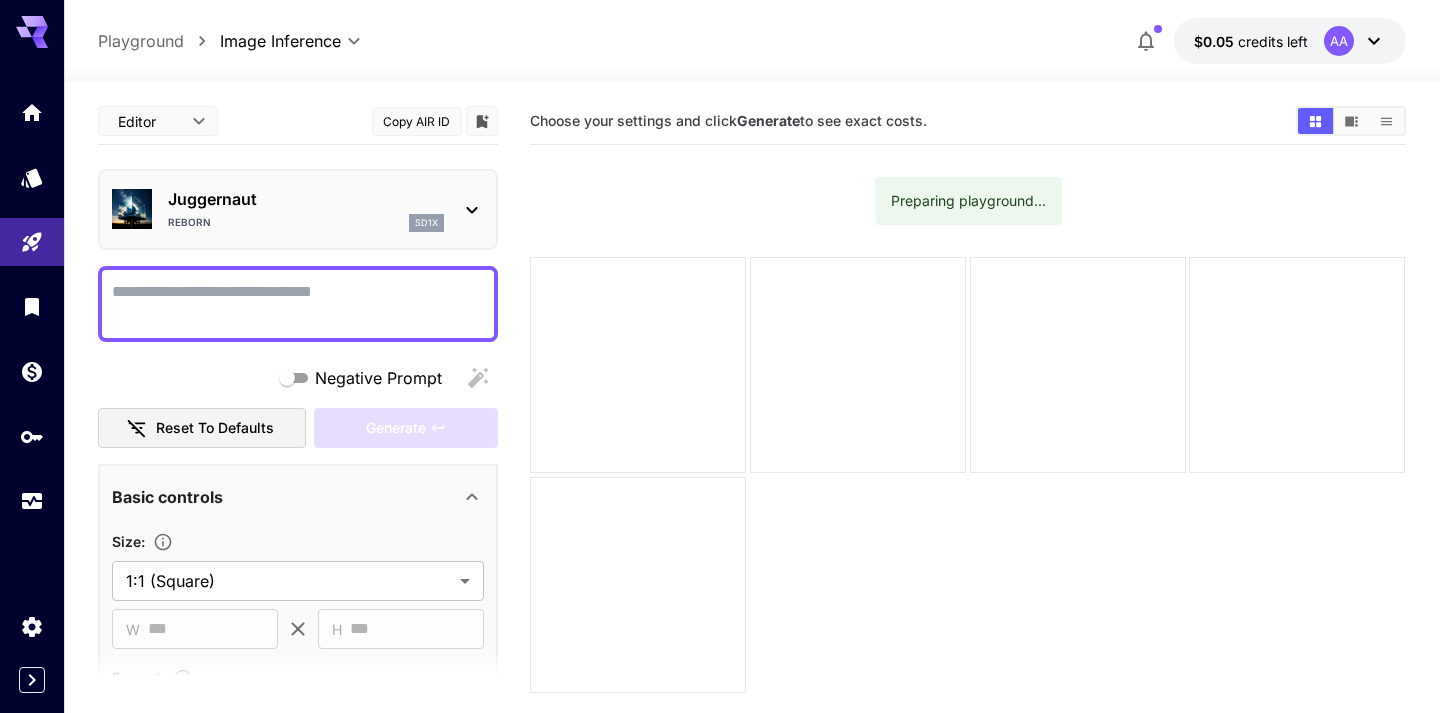 scroll, scrollTop: 158, scrollLeft: 0, axis: vertical 